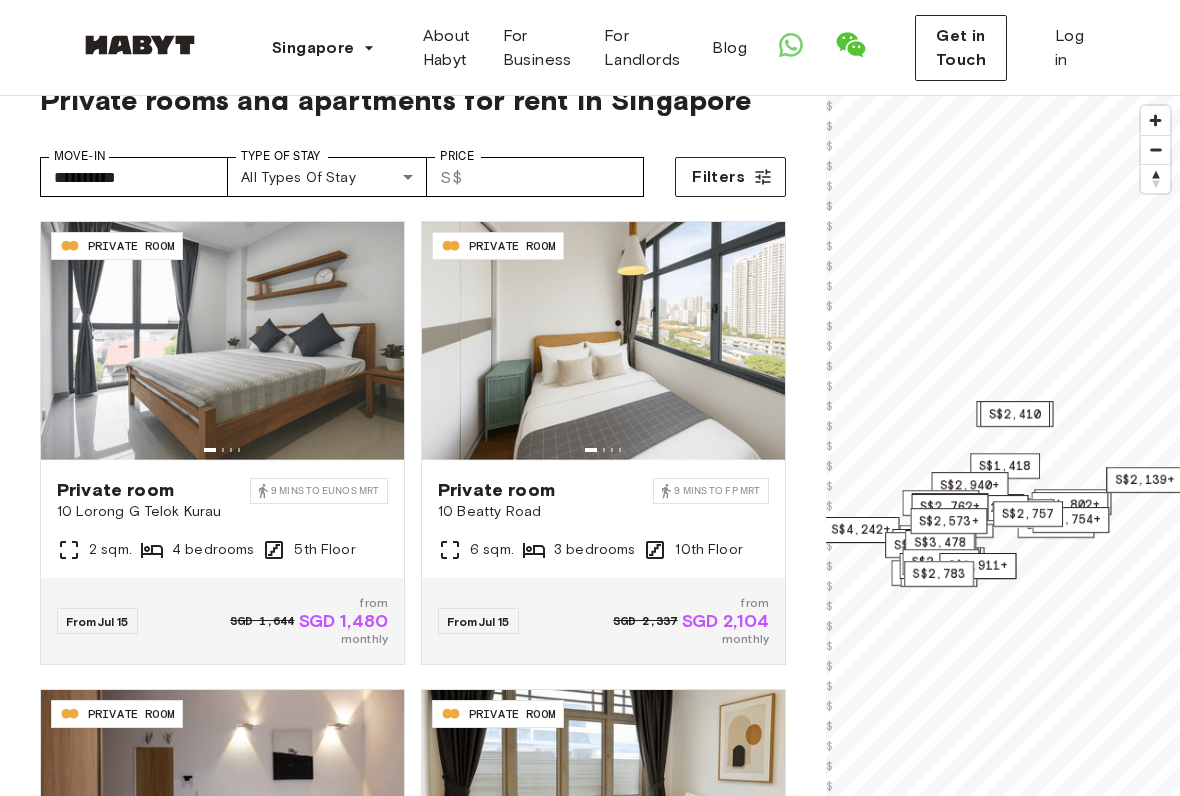 type on "**********" 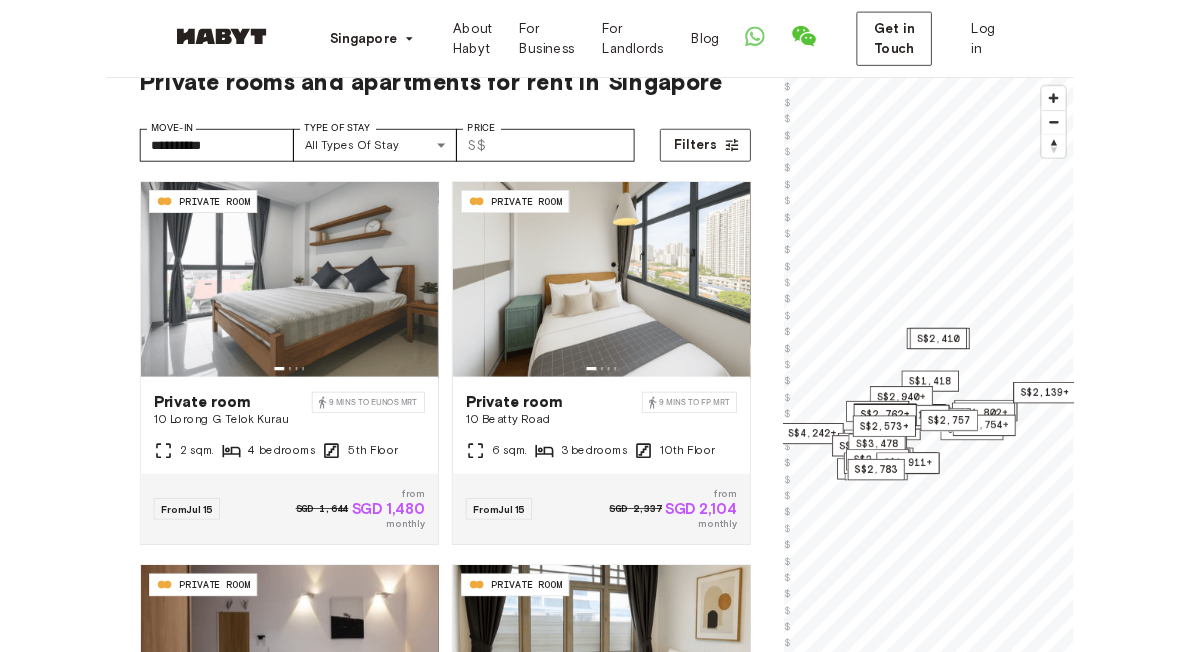 scroll, scrollTop: 54, scrollLeft: 0, axis: vertical 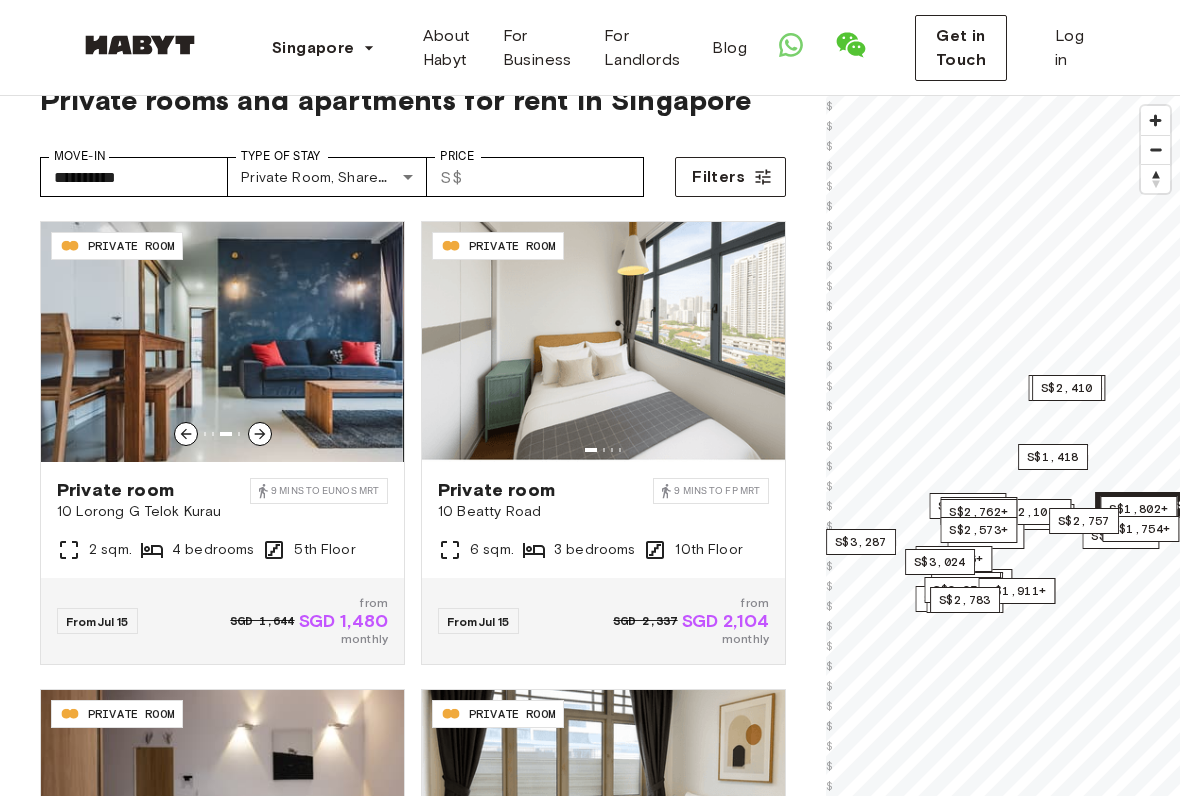 click at bounding box center (221, 342) 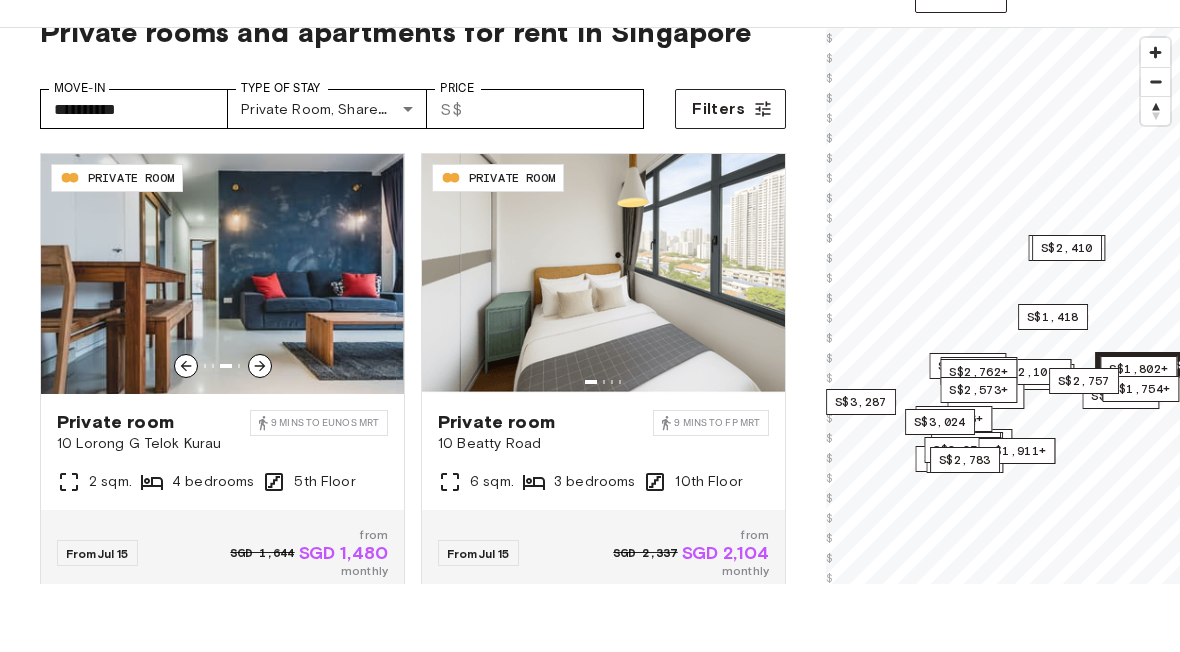scroll, scrollTop: 122, scrollLeft: 0, axis: vertical 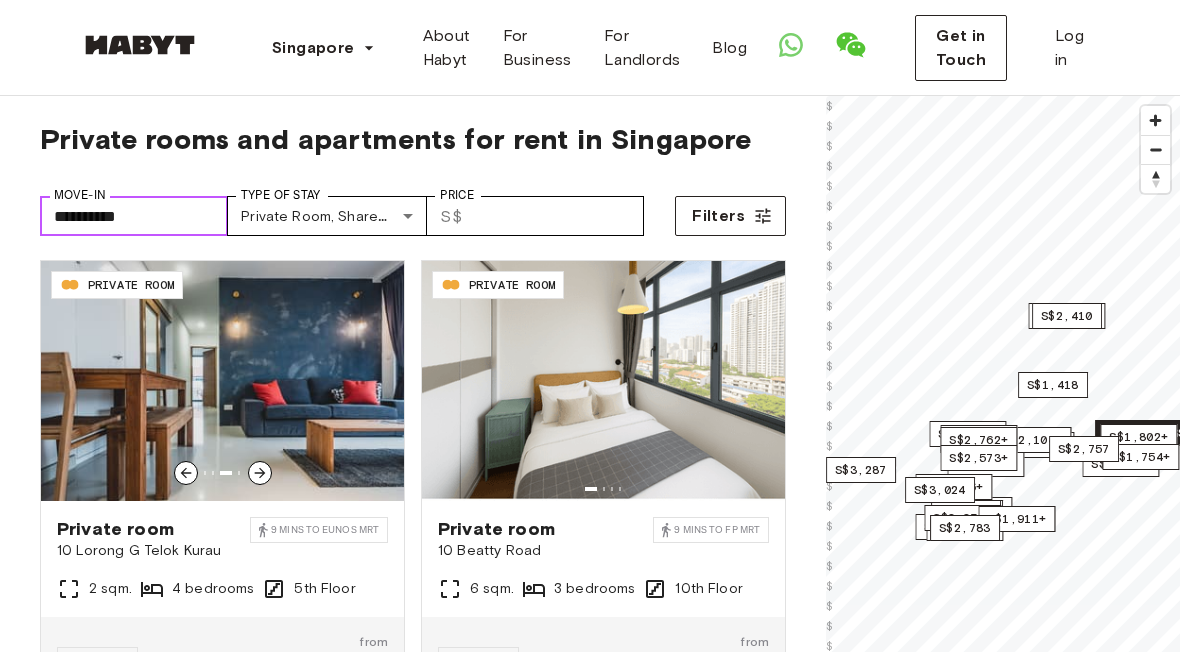 click on "**********" at bounding box center (134, 217) 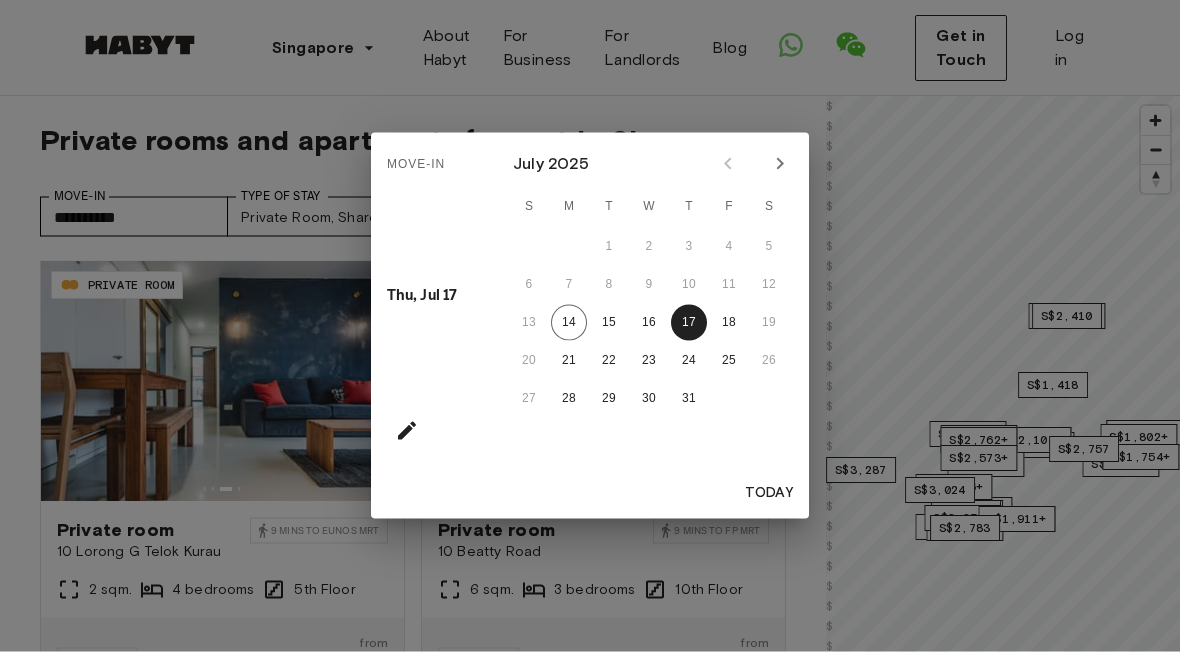 scroll, scrollTop: 15, scrollLeft: 0, axis: vertical 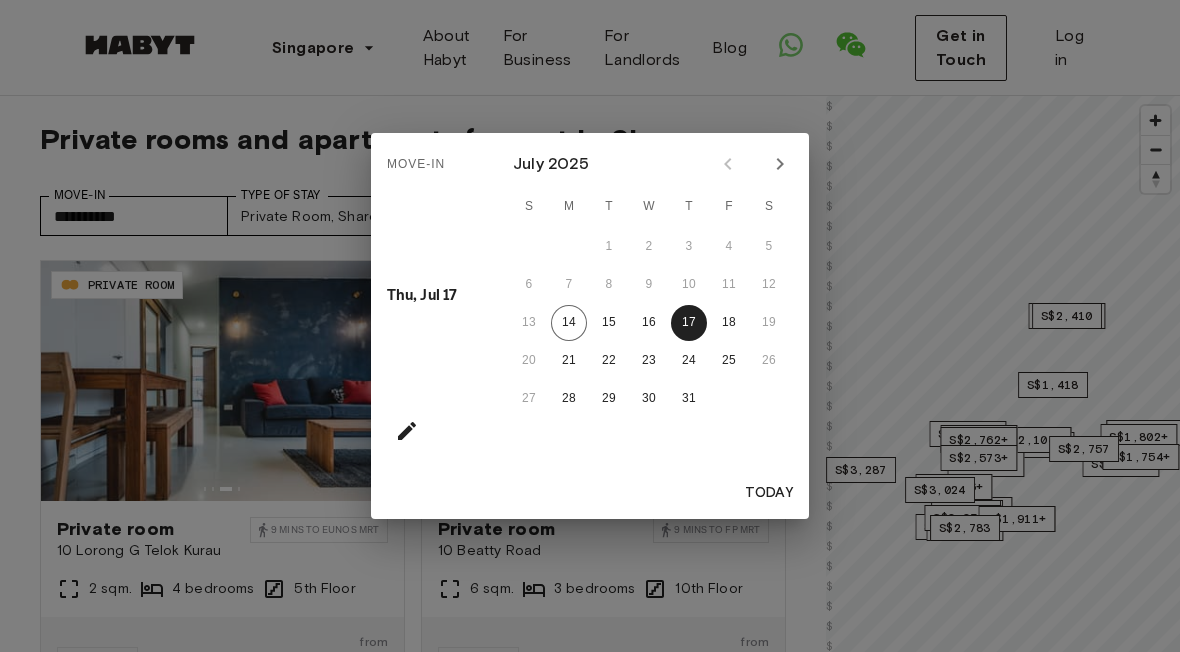 click 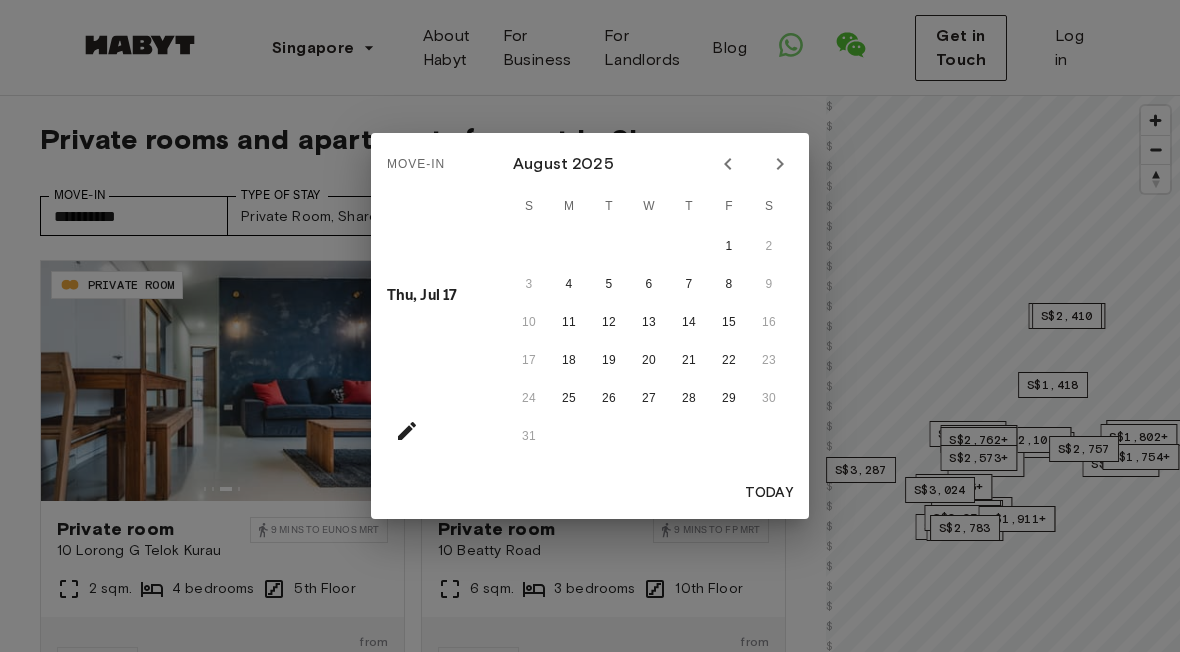 click on "22" at bounding box center (729, 361) 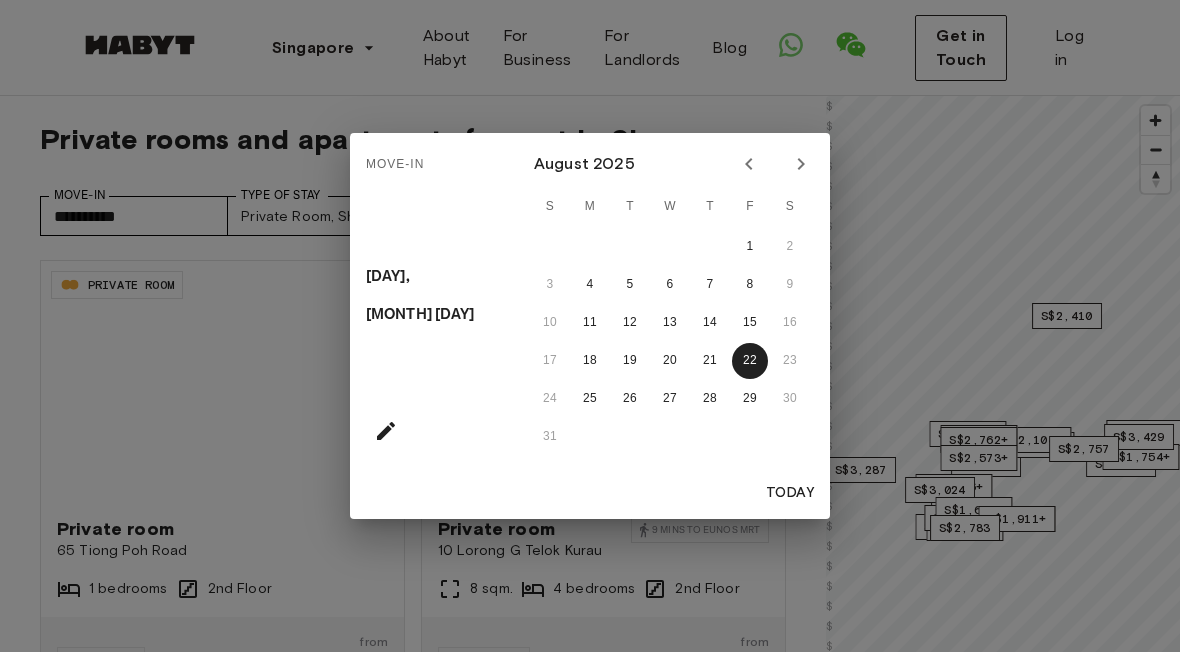 type on "**********" 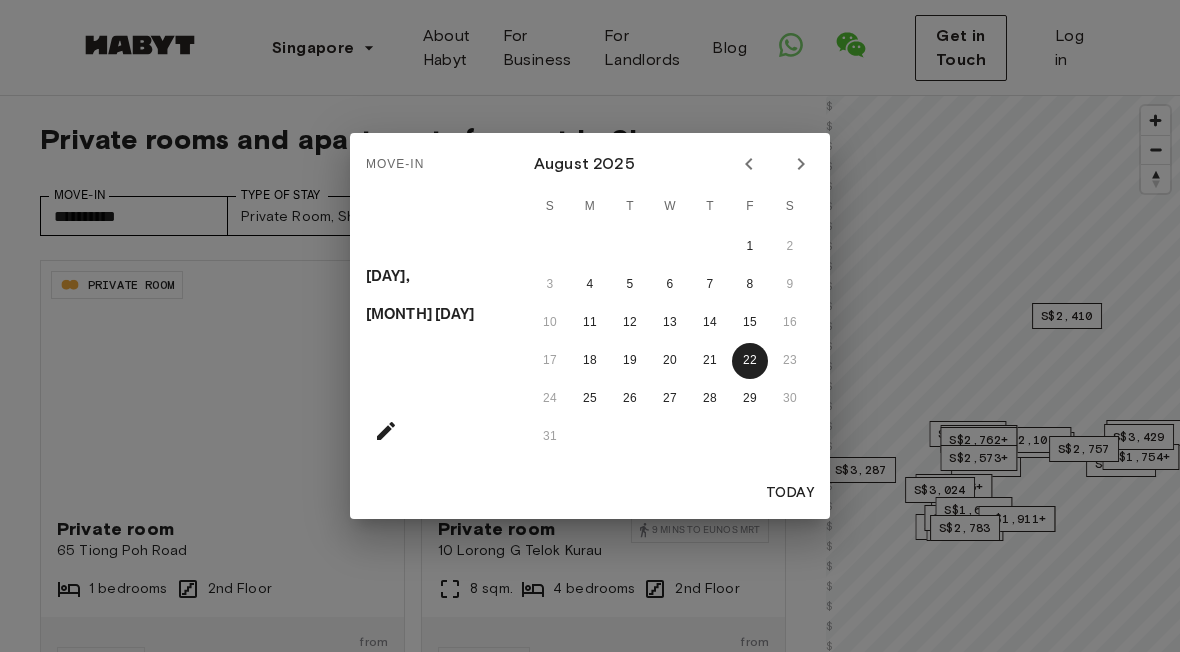 click on "Move-In Fri, Aug 22 August 2025 S M T W T F S 1 2 3 4 5 6 7 8 9 10 11 12 13 14 15 16 17 18 19 20 21 22 23 24 25 26 27 28 29 30 31 Today" at bounding box center [590, 326] 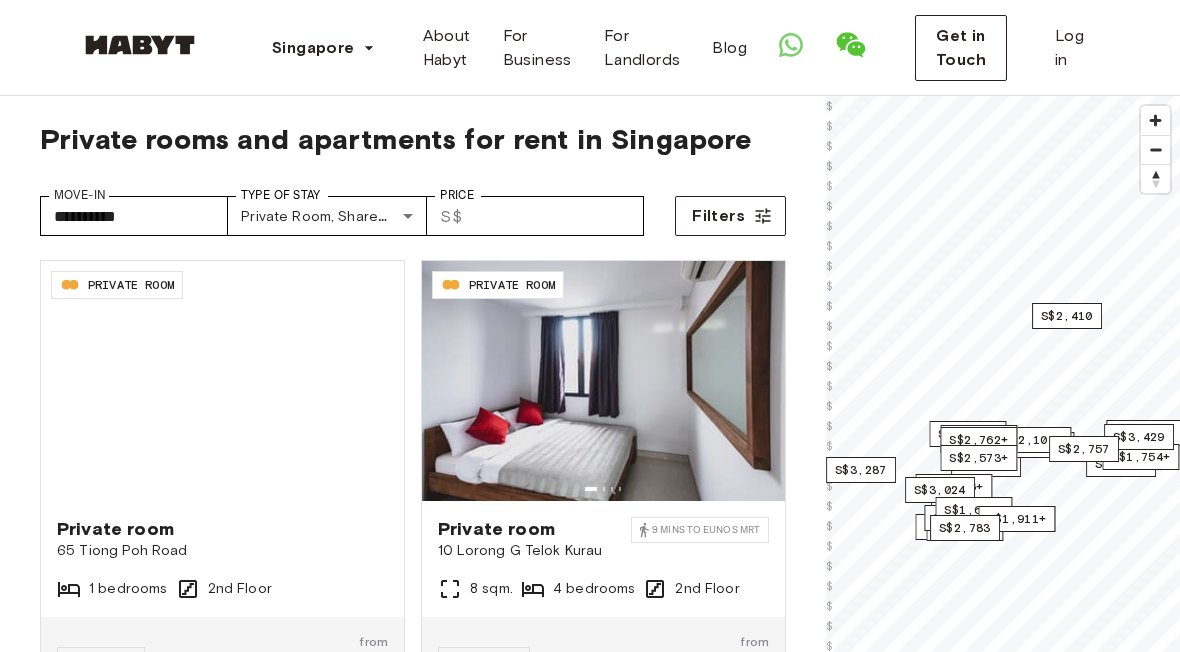 click on "**********" at bounding box center [590, 2358] 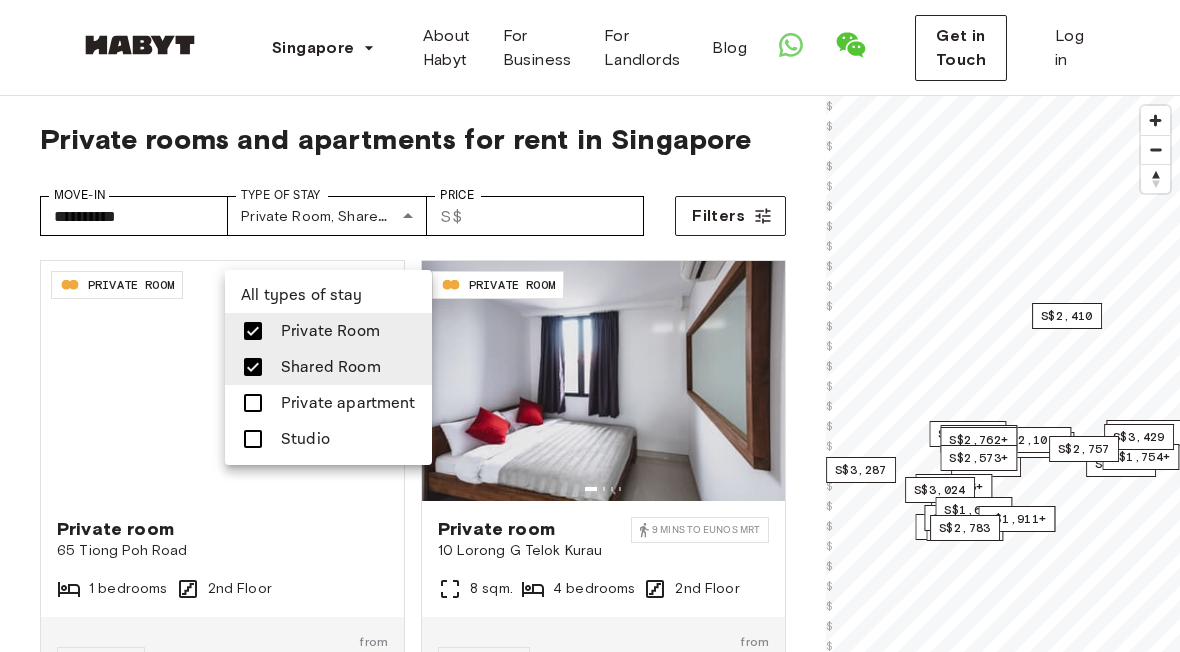 click on "Private apartment" at bounding box center [348, 403] 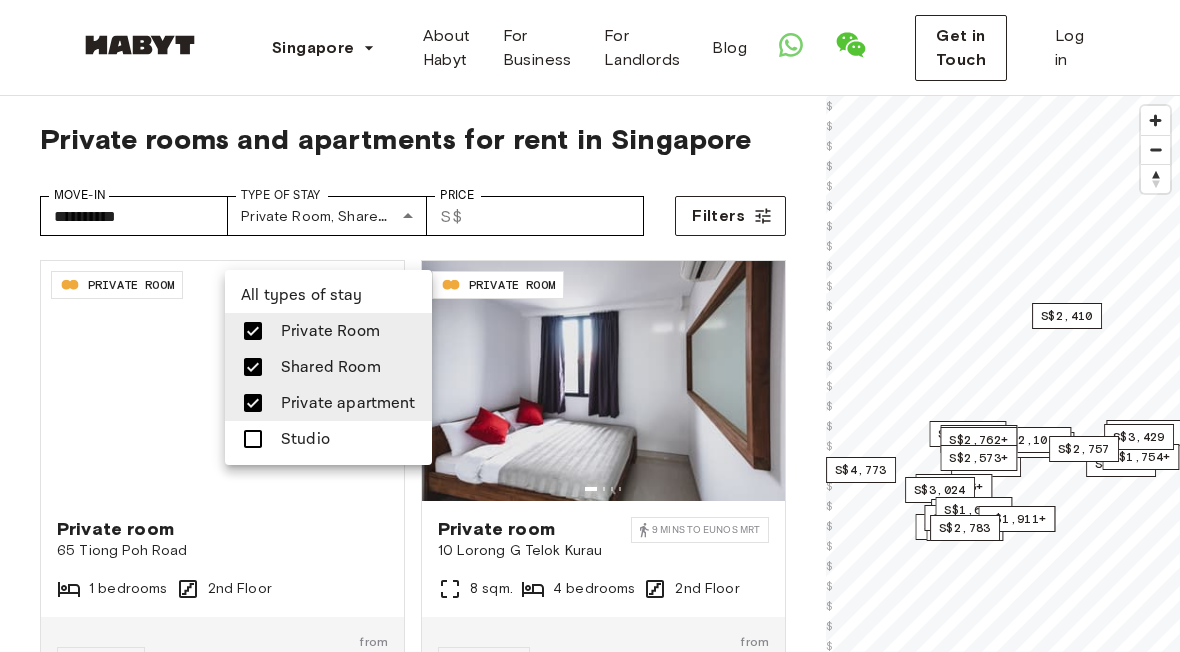 click on "Studio" at bounding box center [328, 439] 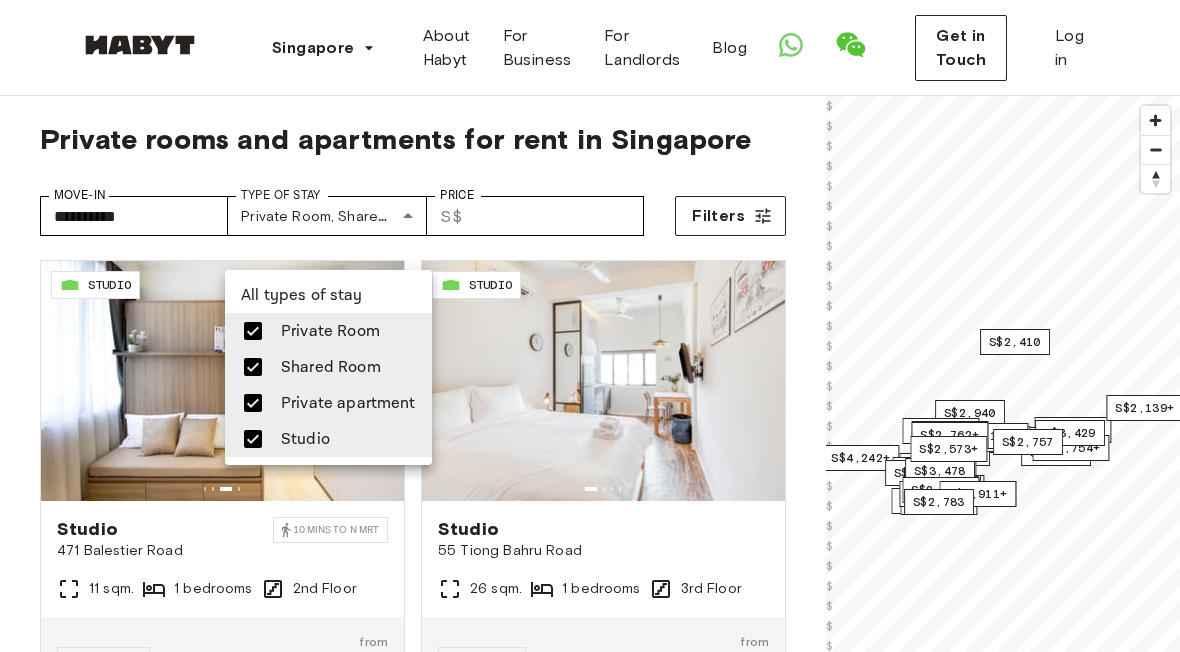 click at bounding box center (590, 326) 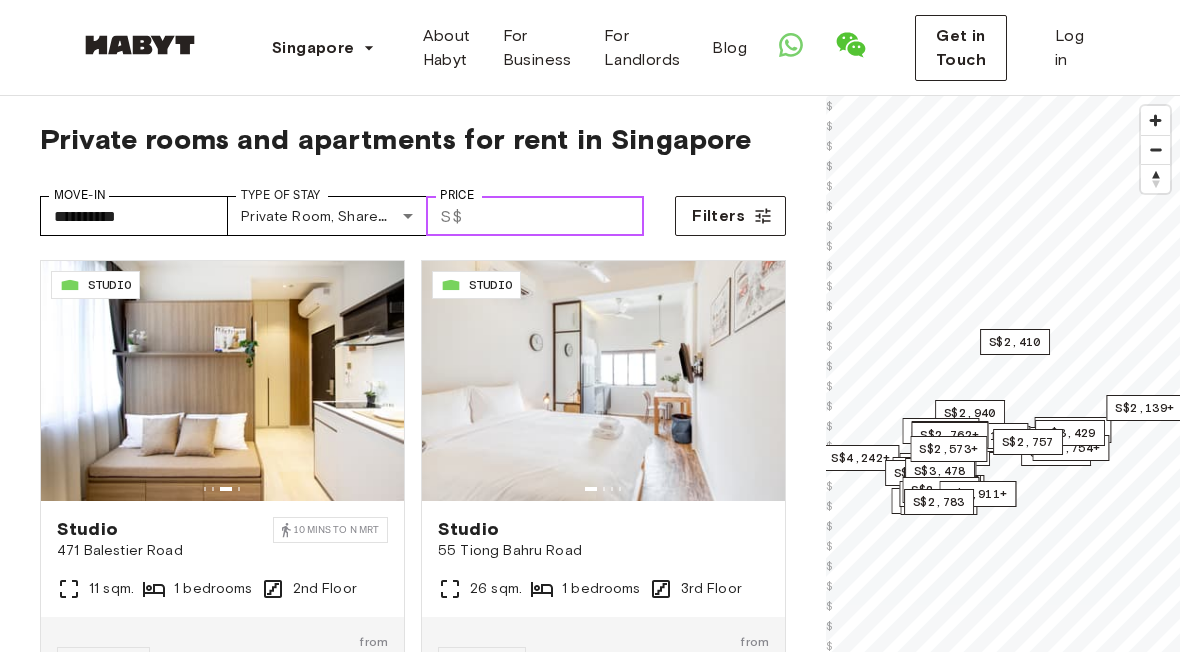 click on "Price" at bounding box center [557, 216] 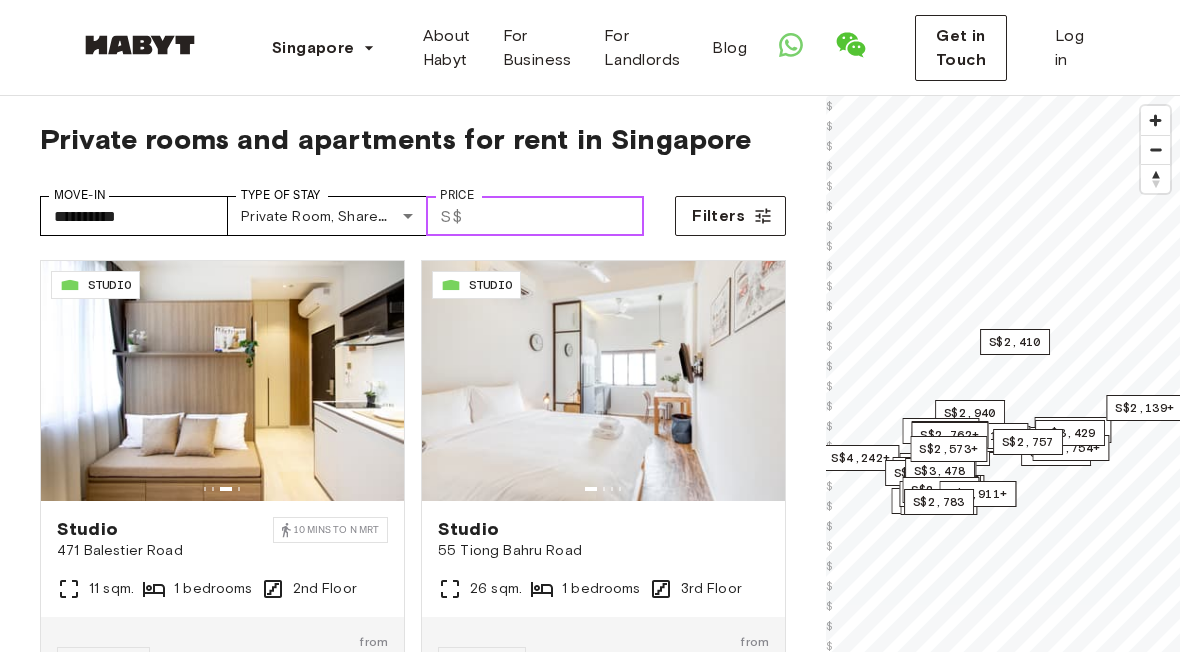 scroll, scrollTop: 14, scrollLeft: 0, axis: vertical 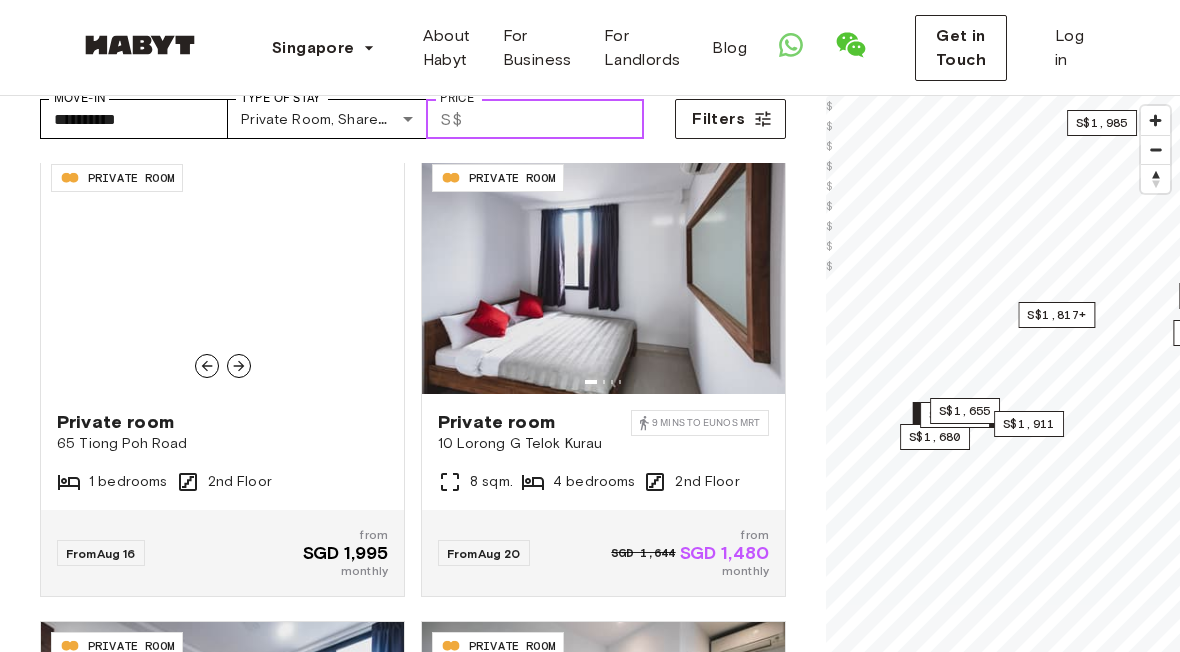 type on "****" 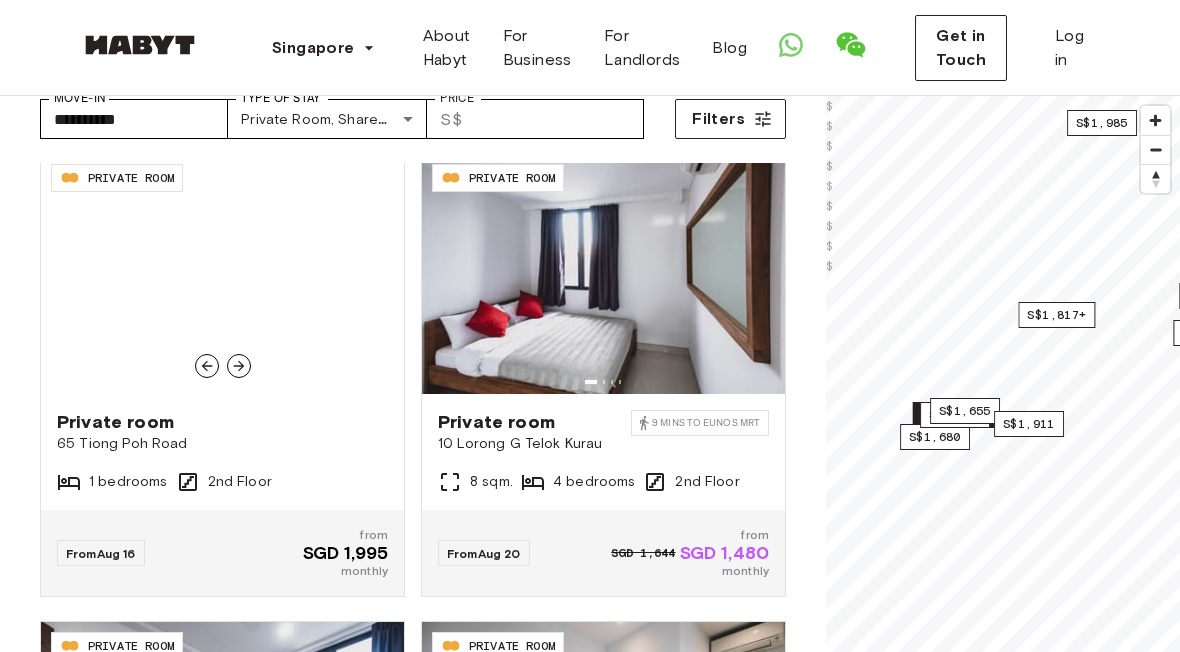 click at bounding box center (222, 274) 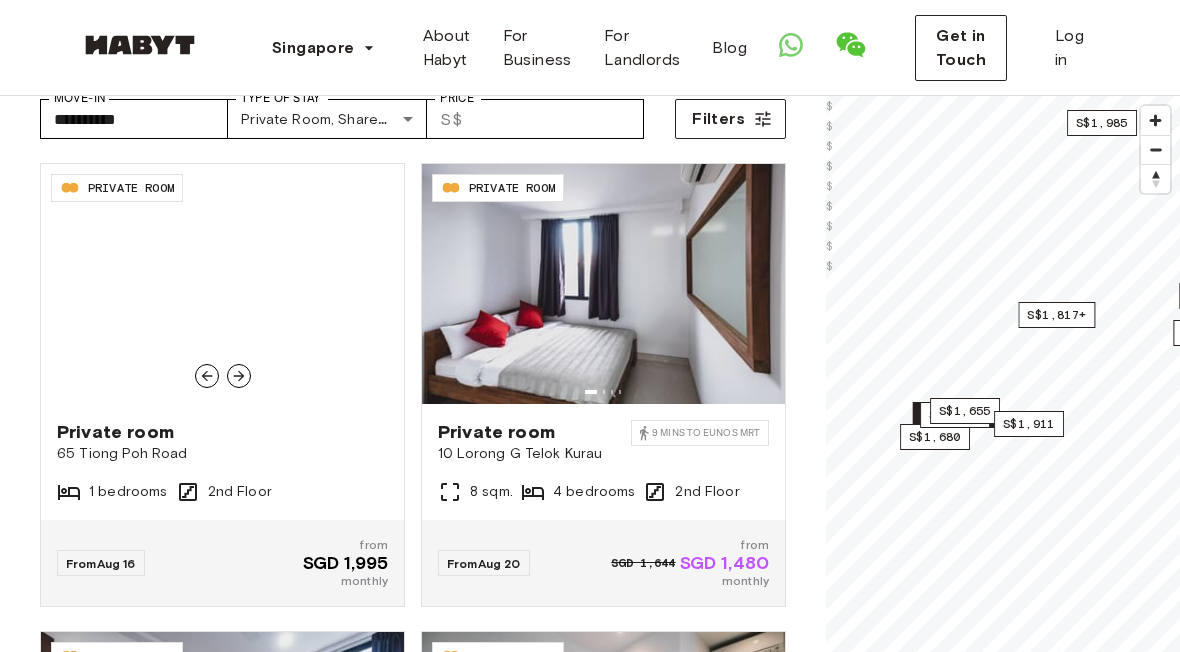 scroll, scrollTop: 0, scrollLeft: 0, axis: both 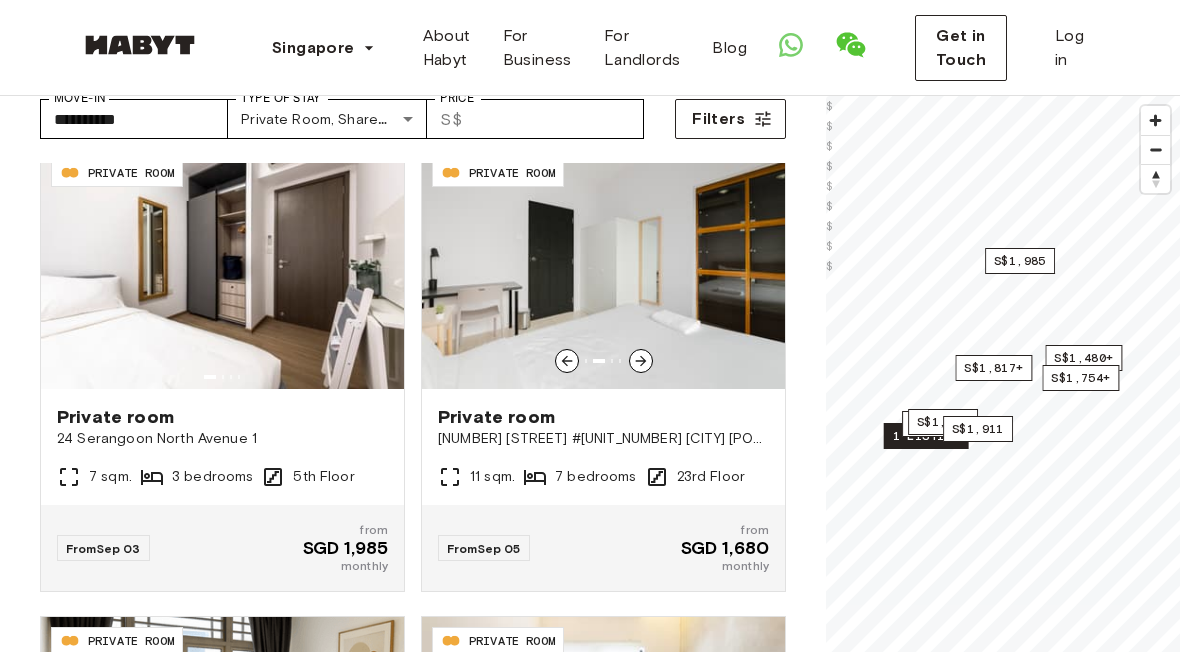 click on "1005 Lower Delta Road #23-03 Singapore 099309" at bounding box center (603, 439) 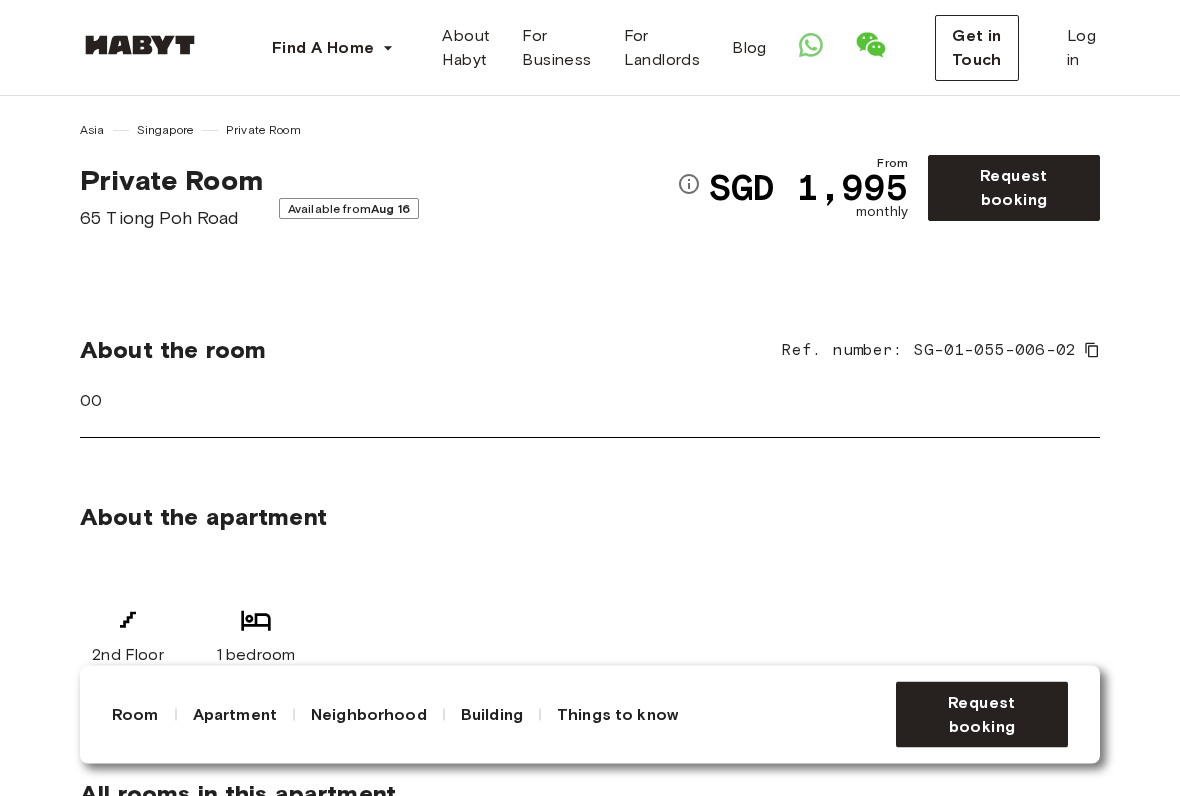 scroll, scrollTop: 7, scrollLeft: 0, axis: vertical 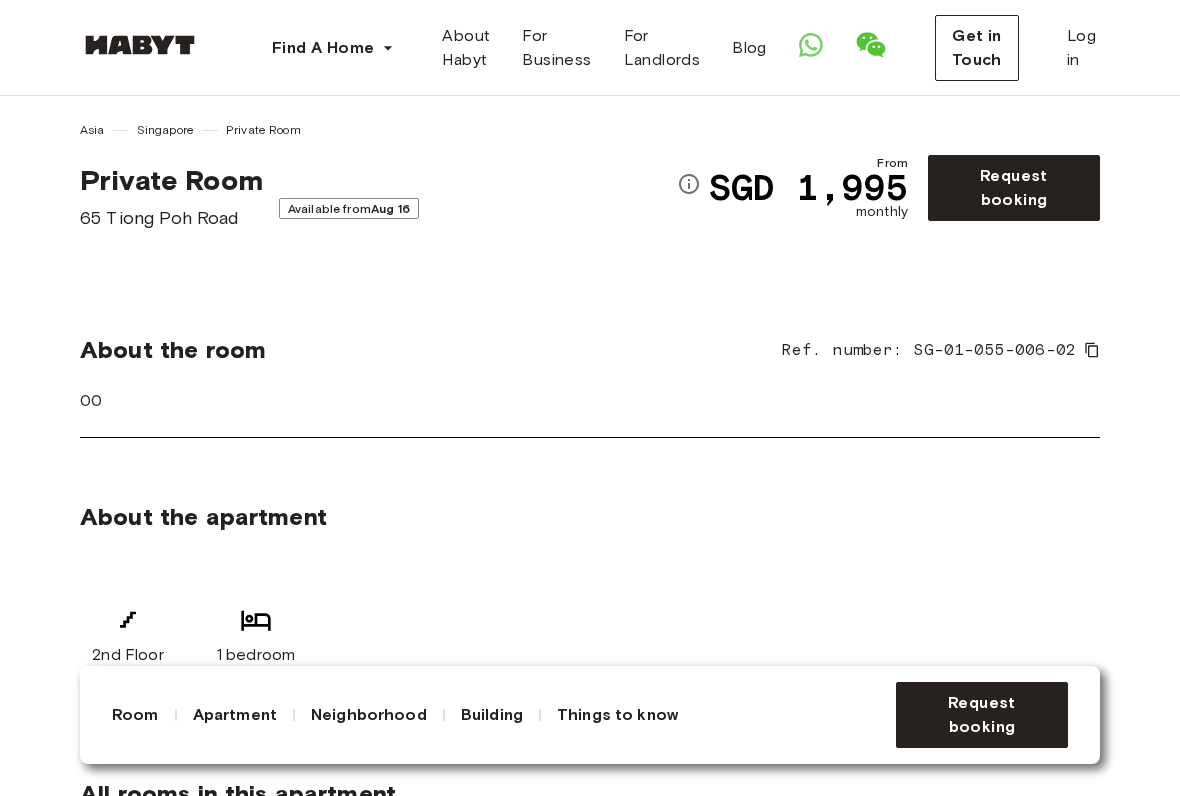 click on "About the room" at bounding box center (173, 350) 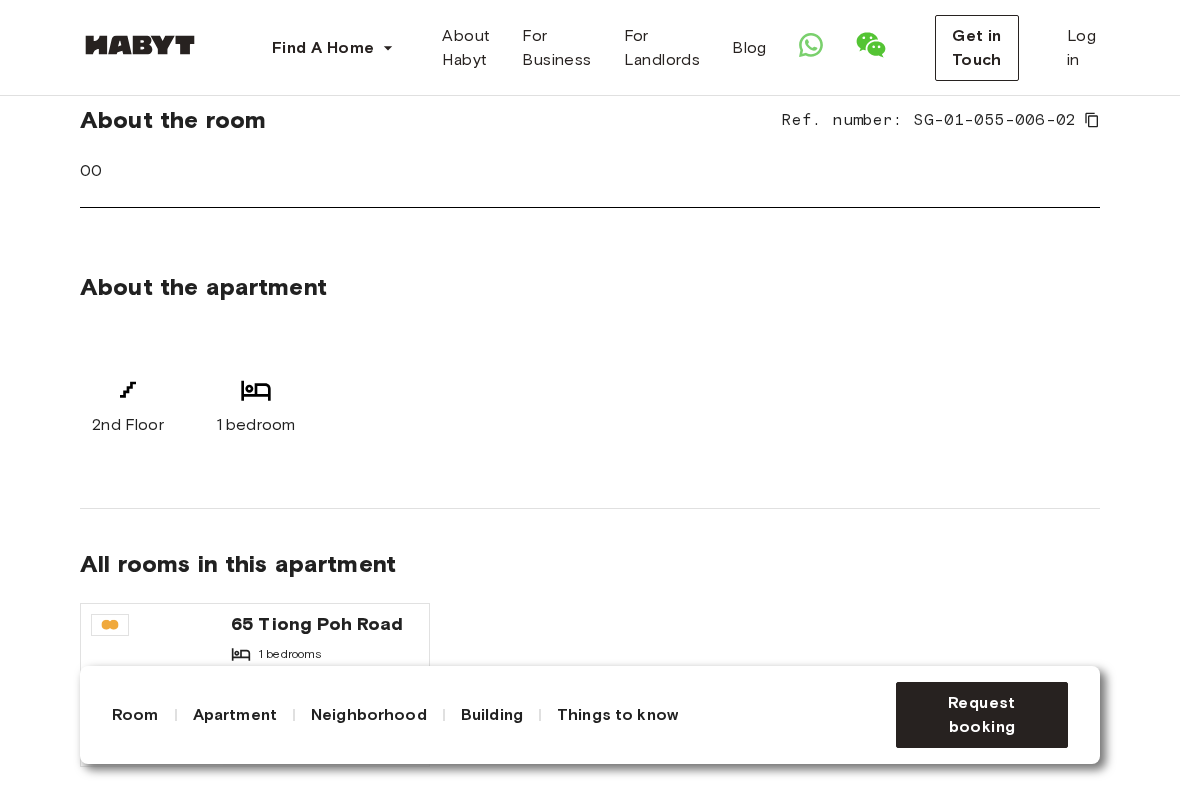 scroll, scrollTop: 286, scrollLeft: 0, axis: vertical 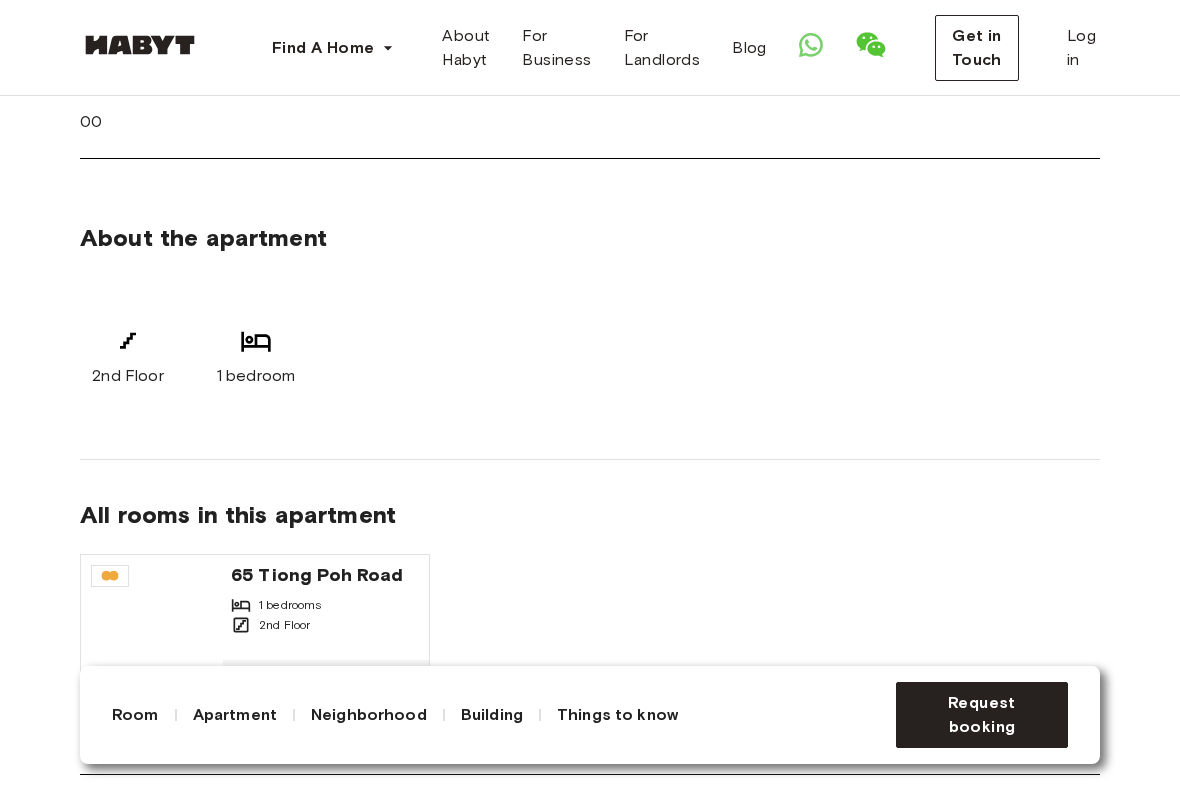 click at bounding box center [128, 341] 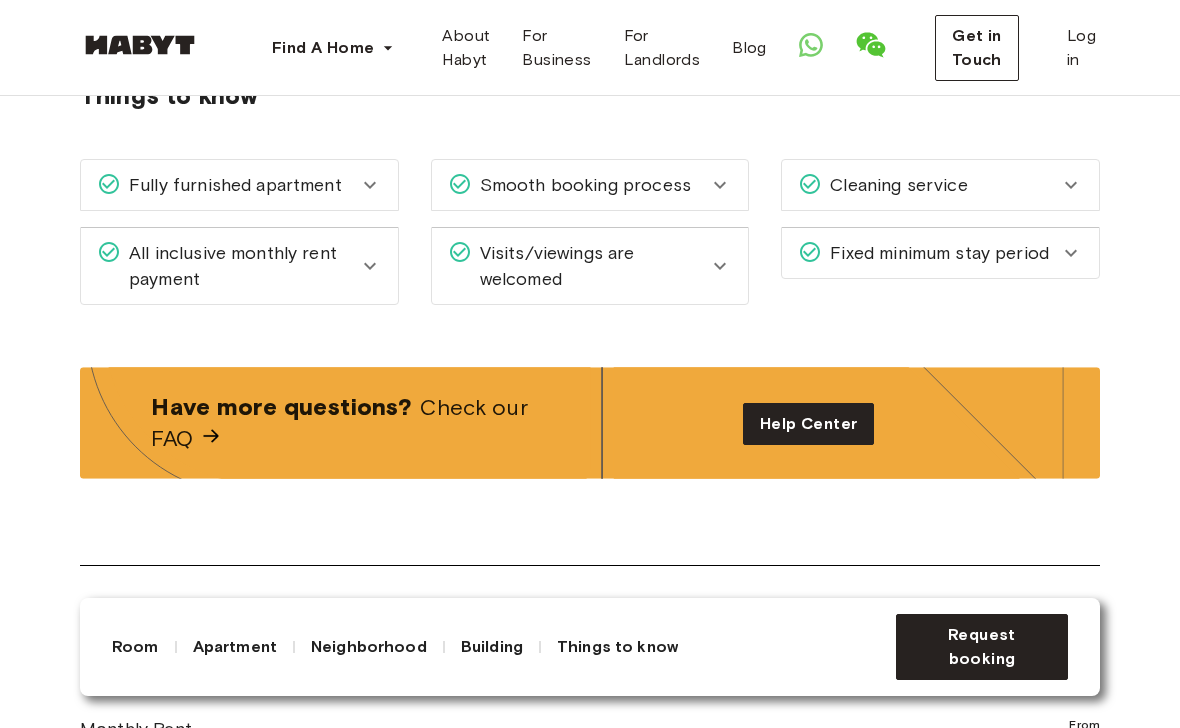 scroll, scrollTop: 1874, scrollLeft: 0, axis: vertical 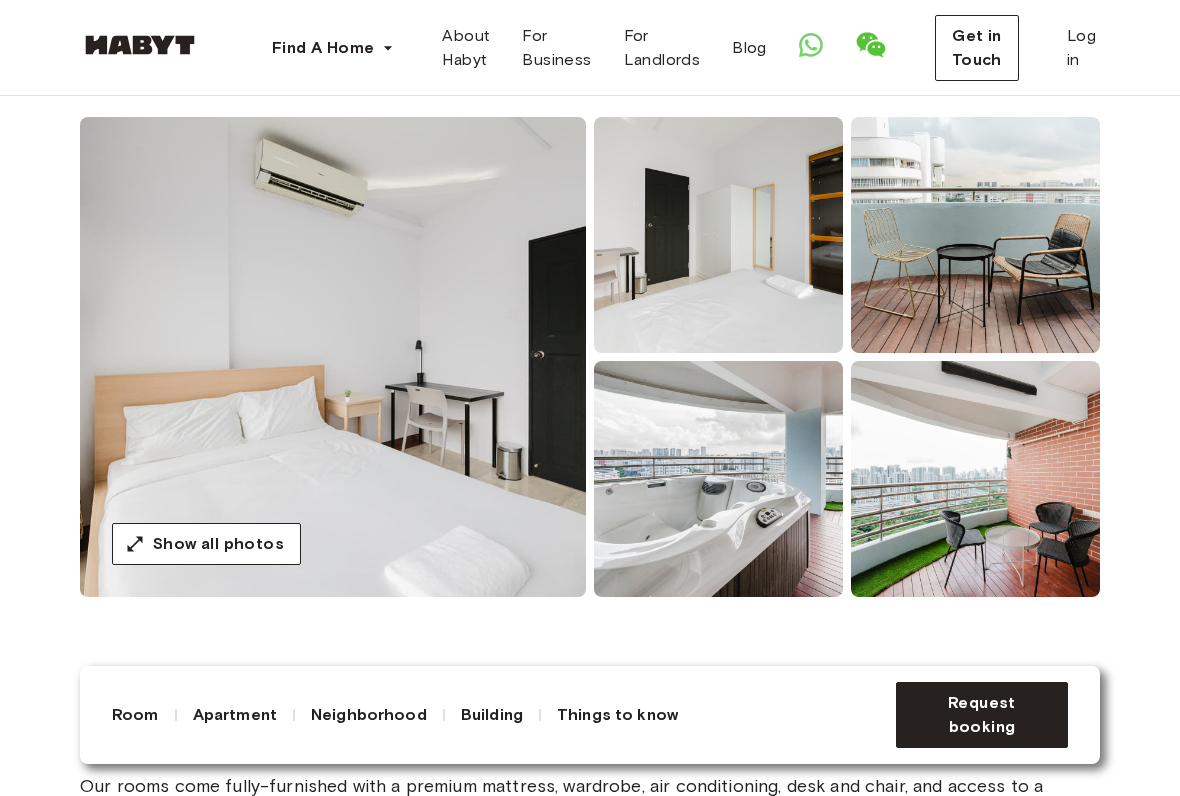 click on "Show all photos" at bounding box center [218, 544] 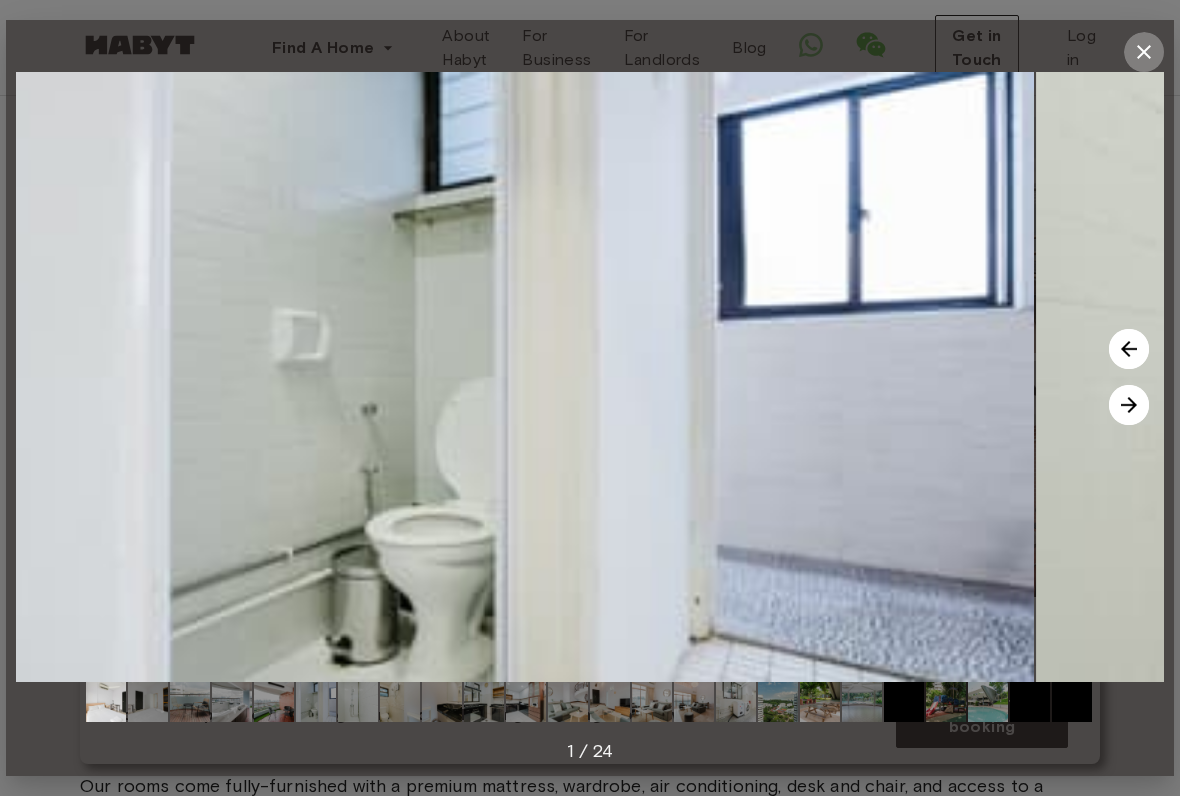 click 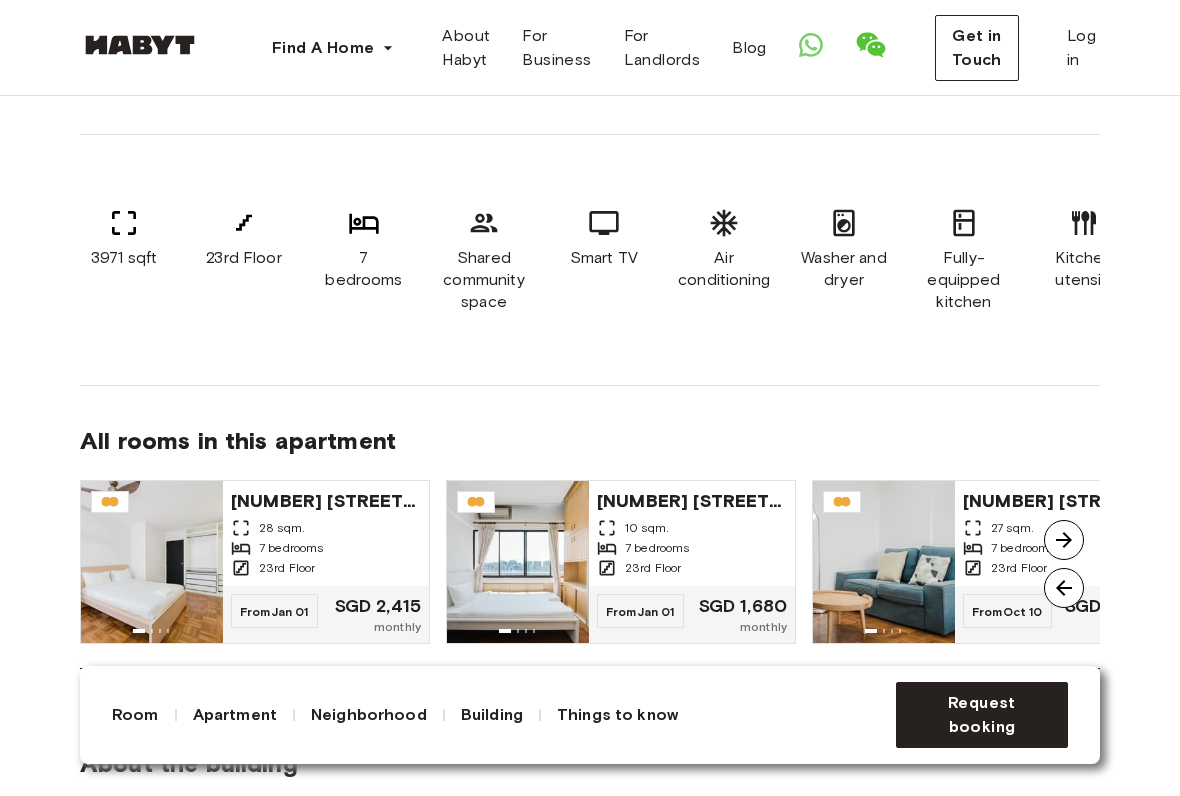 scroll, scrollTop: 1613, scrollLeft: 0, axis: vertical 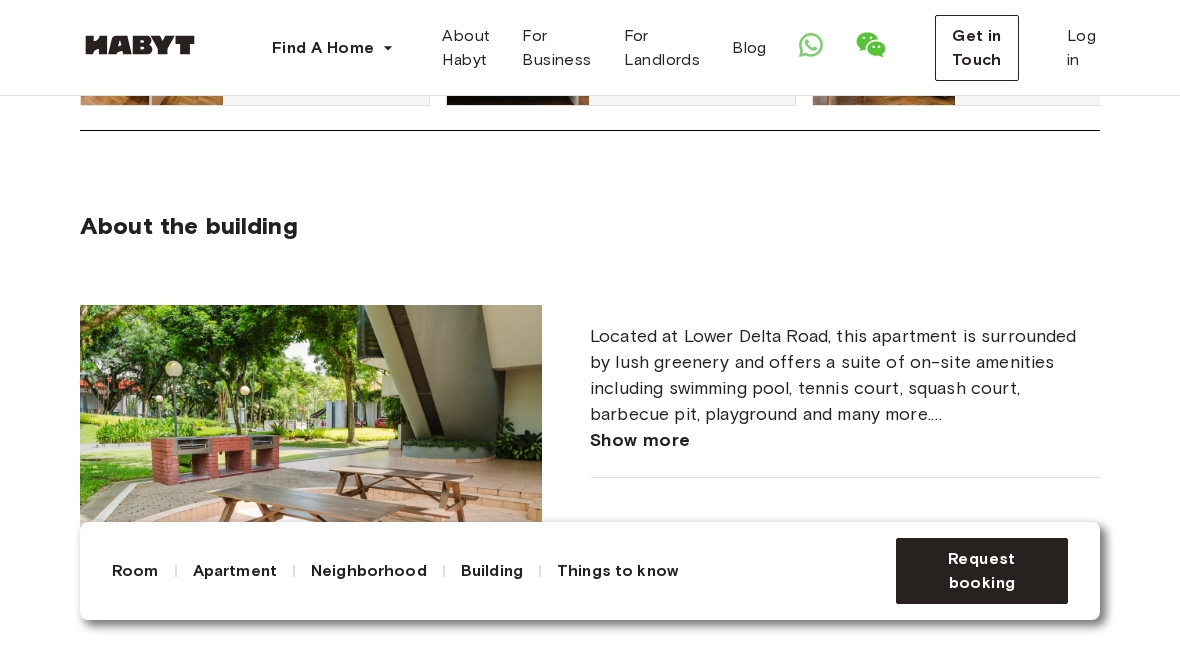 click on "Room Apartment Neighborhood Building Things to know From  SGD 1,680 monthly From  2025.09.05 To  open date Request booking" at bounding box center (590, 571) 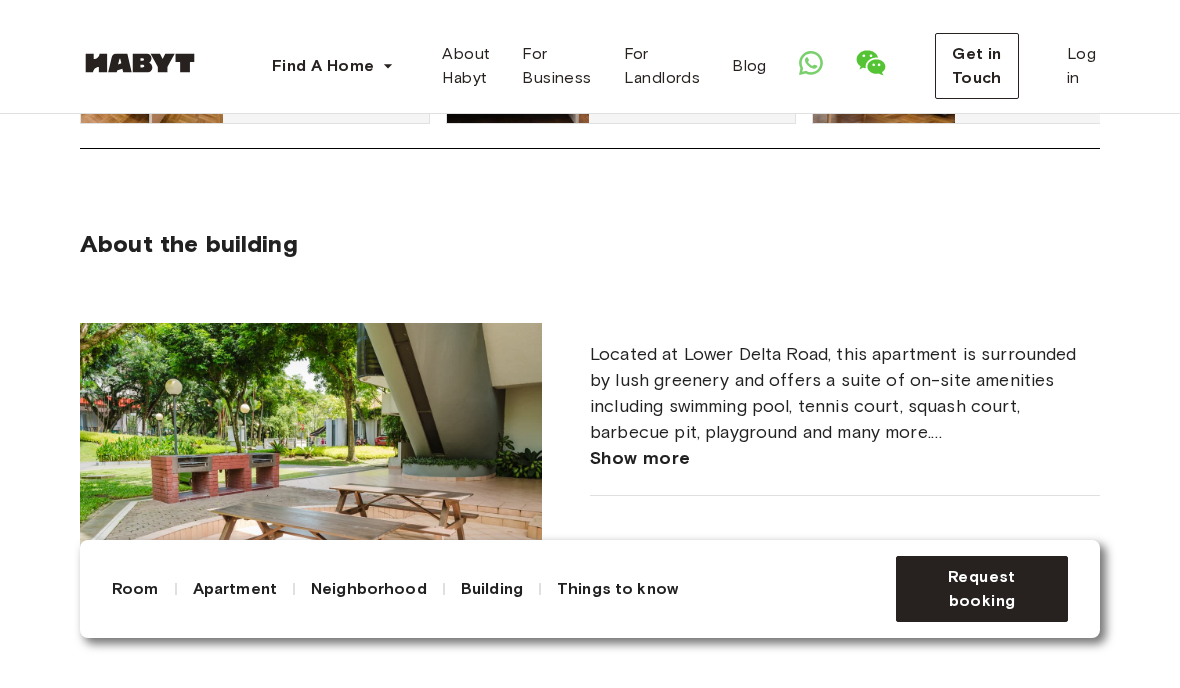 scroll, scrollTop: 0, scrollLeft: 298, axis: horizontal 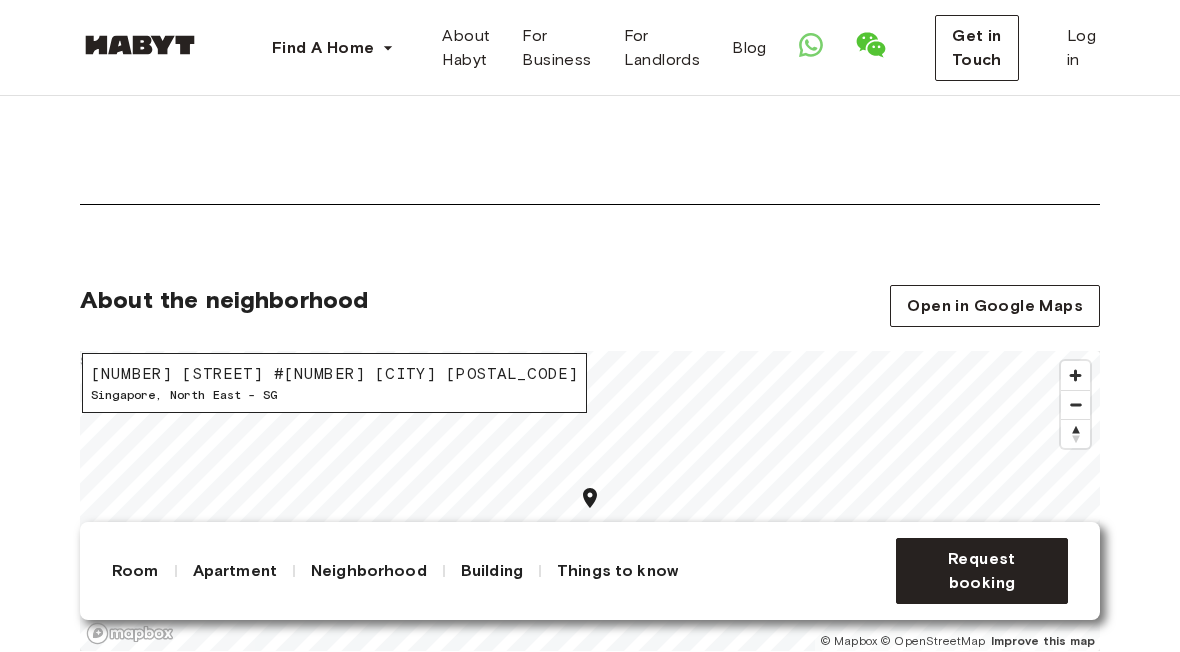 click 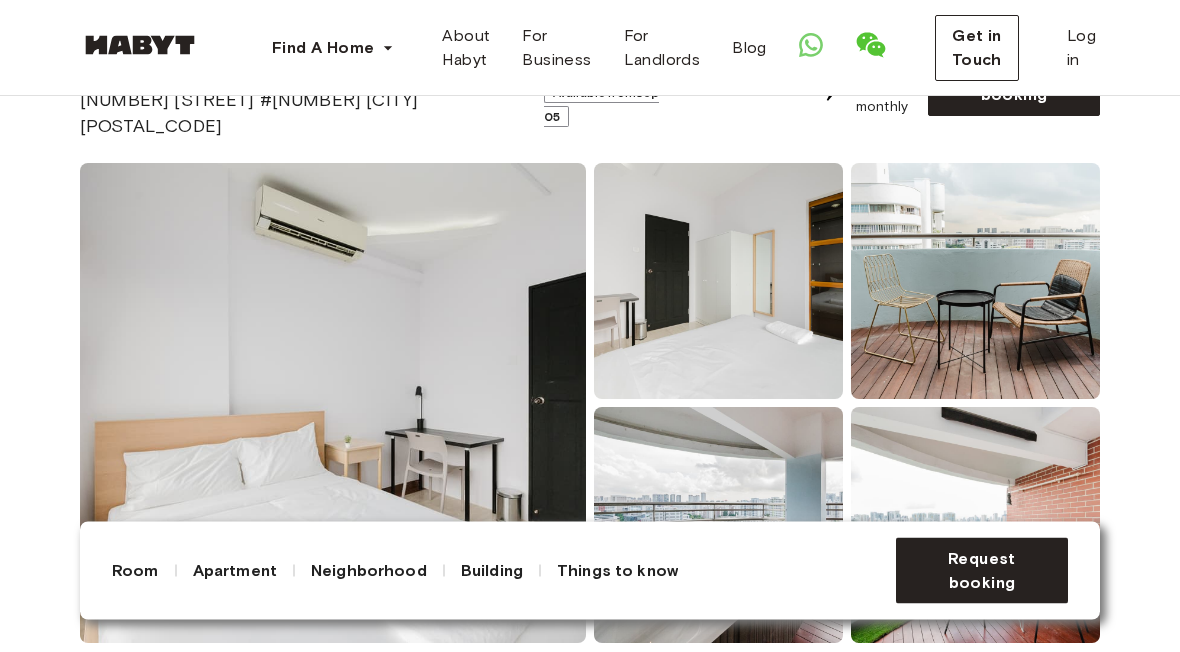 scroll, scrollTop: 0, scrollLeft: 0, axis: both 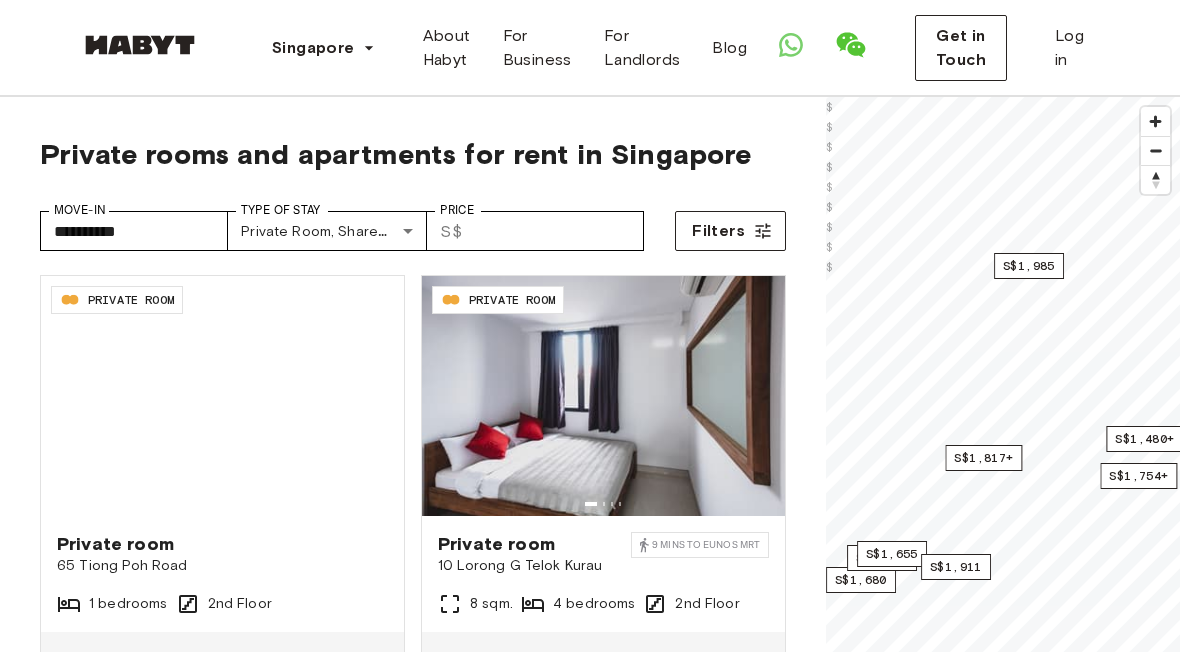 click on "**********" at bounding box center [590, 2373] 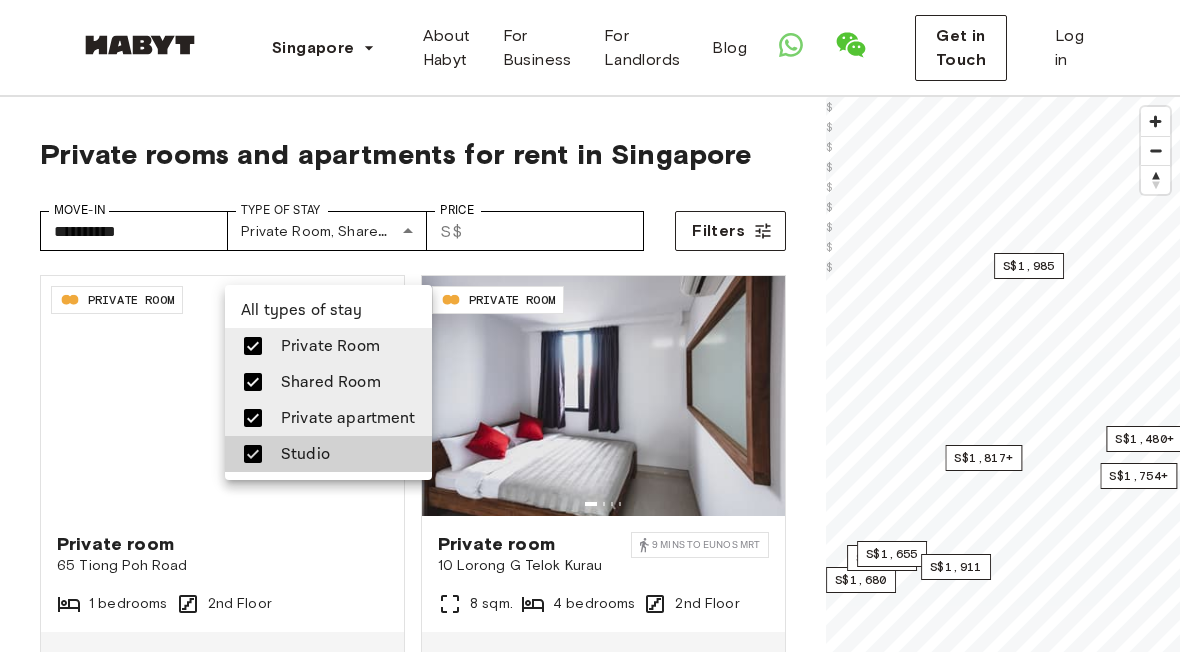 click at bounding box center (590, 326) 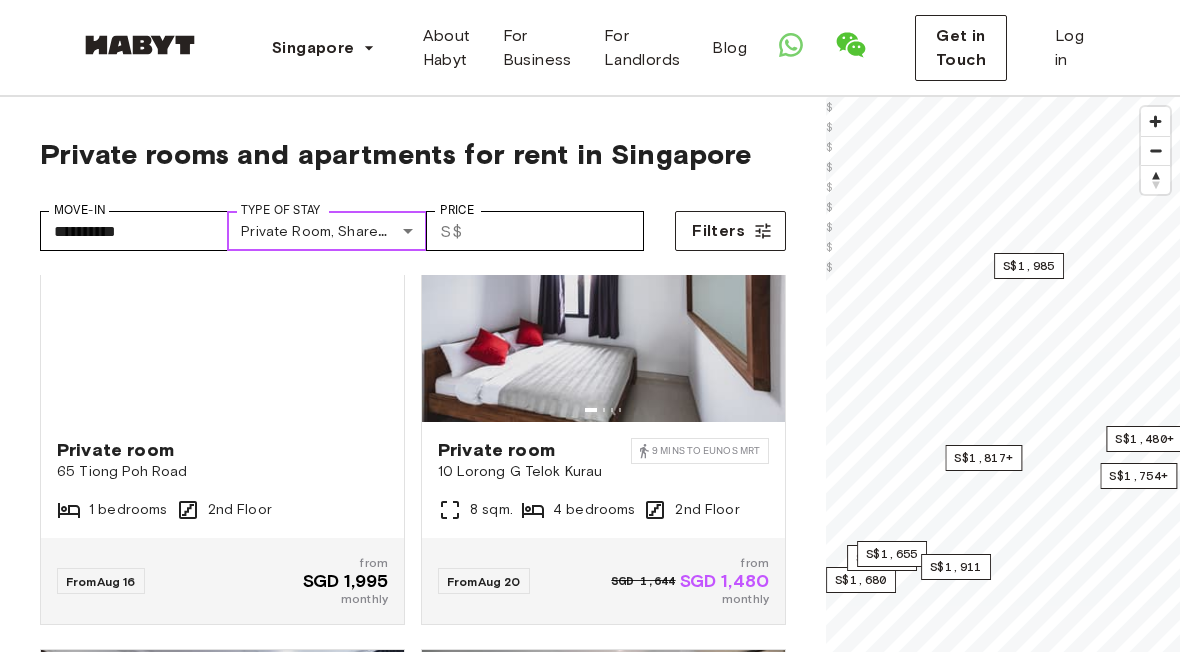 scroll, scrollTop: 140, scrollLeft: 0, axis: vertical 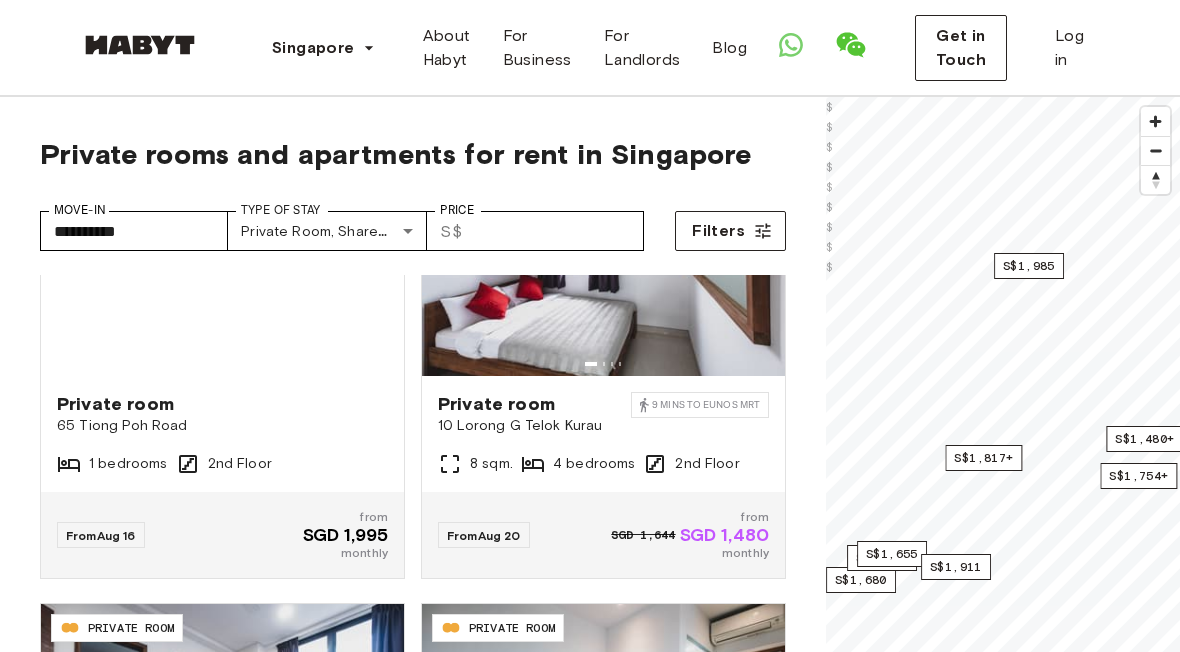 click on "Filters" at bounding box center [730, 231] 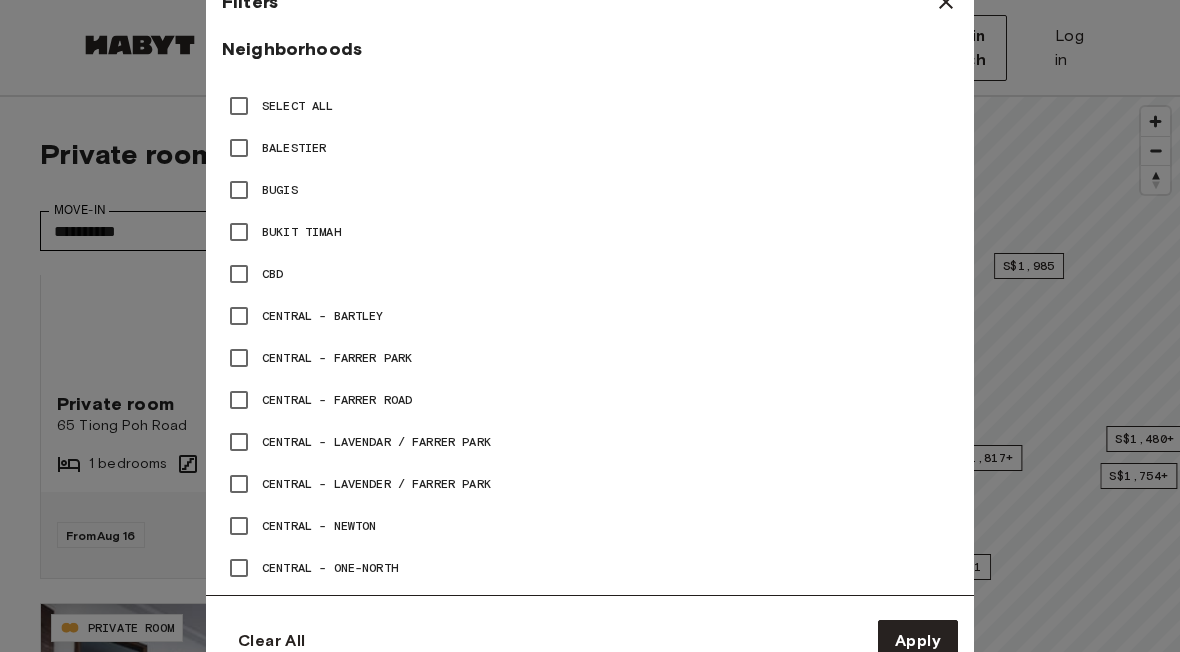 scroll, scrollTop: 893, scrollLeft: 0, axis: vertical 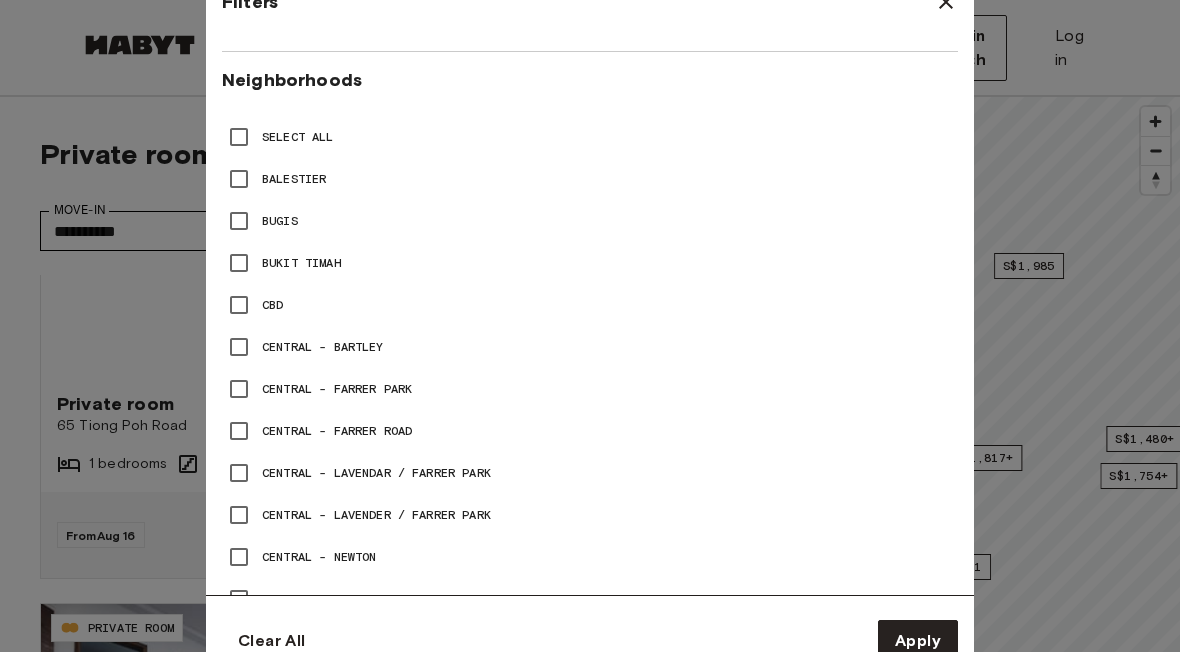 click on "Select All" at bounding box center [298, 137] 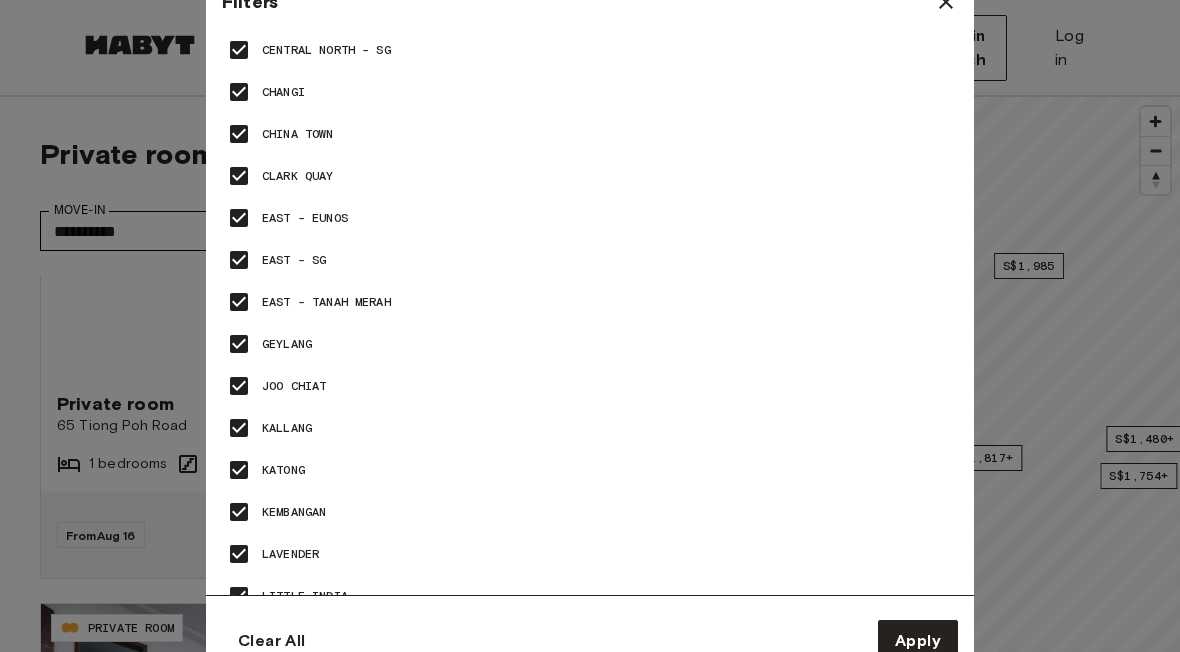 scroll, scrollTop: 1780, scrollLeft: 0, axis: vertical 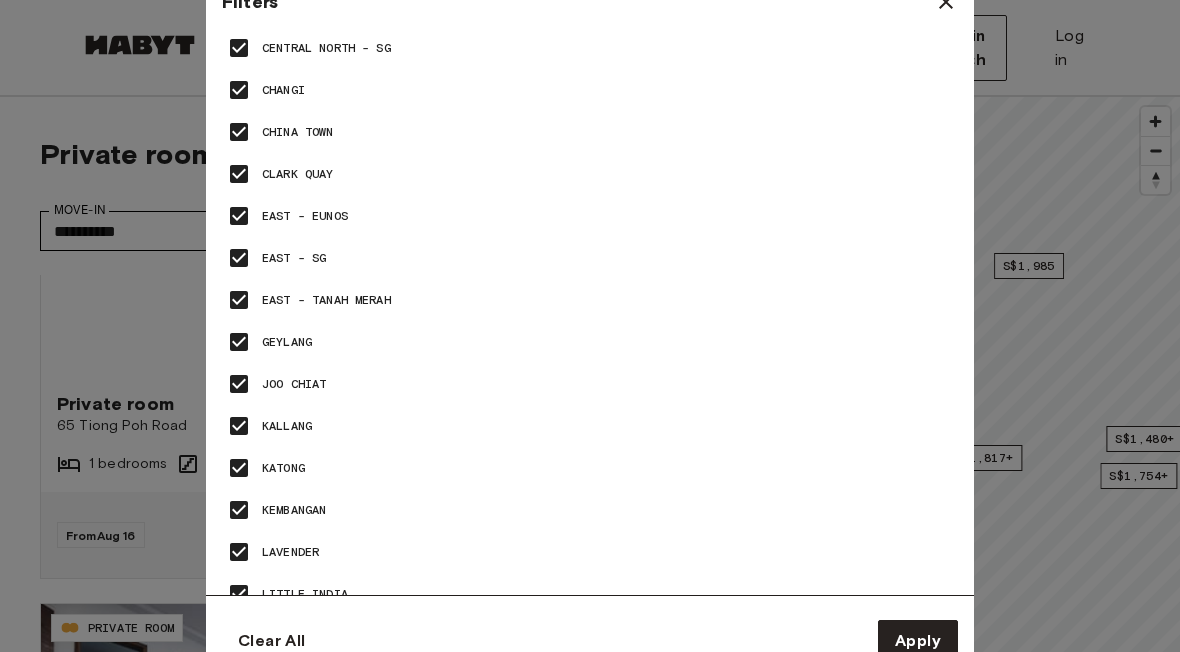 click on "East - Tanah Merah" at bounding box center [590, 300] 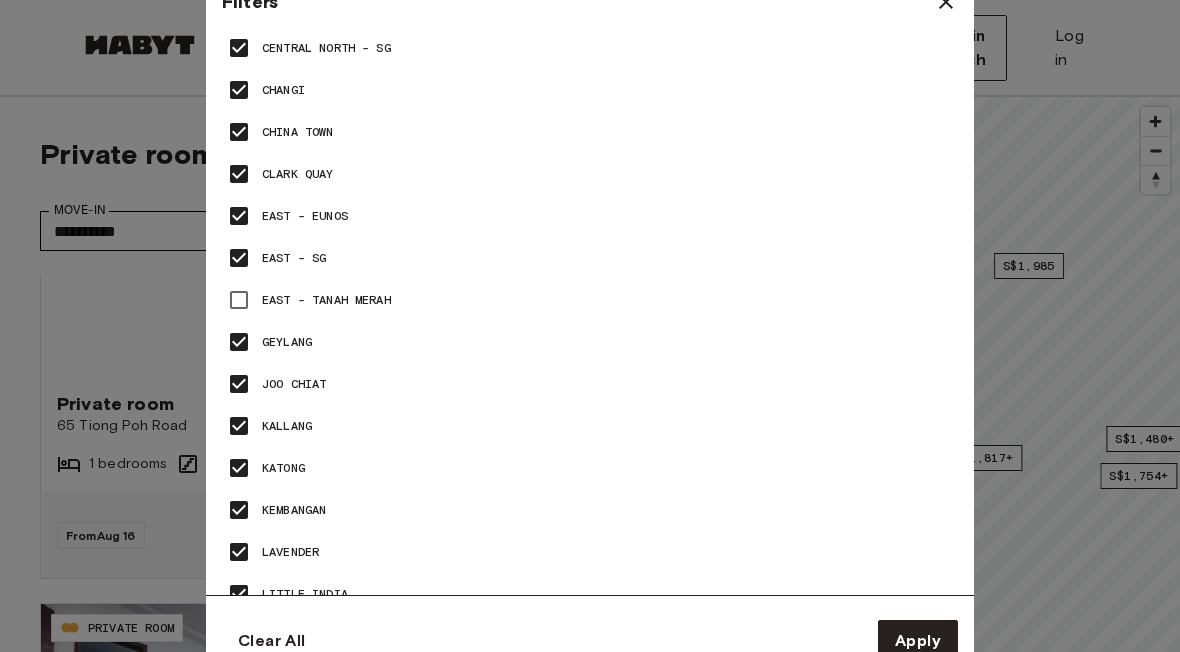 click on "East - Tanah Merah" at bounding box center [590, 300] 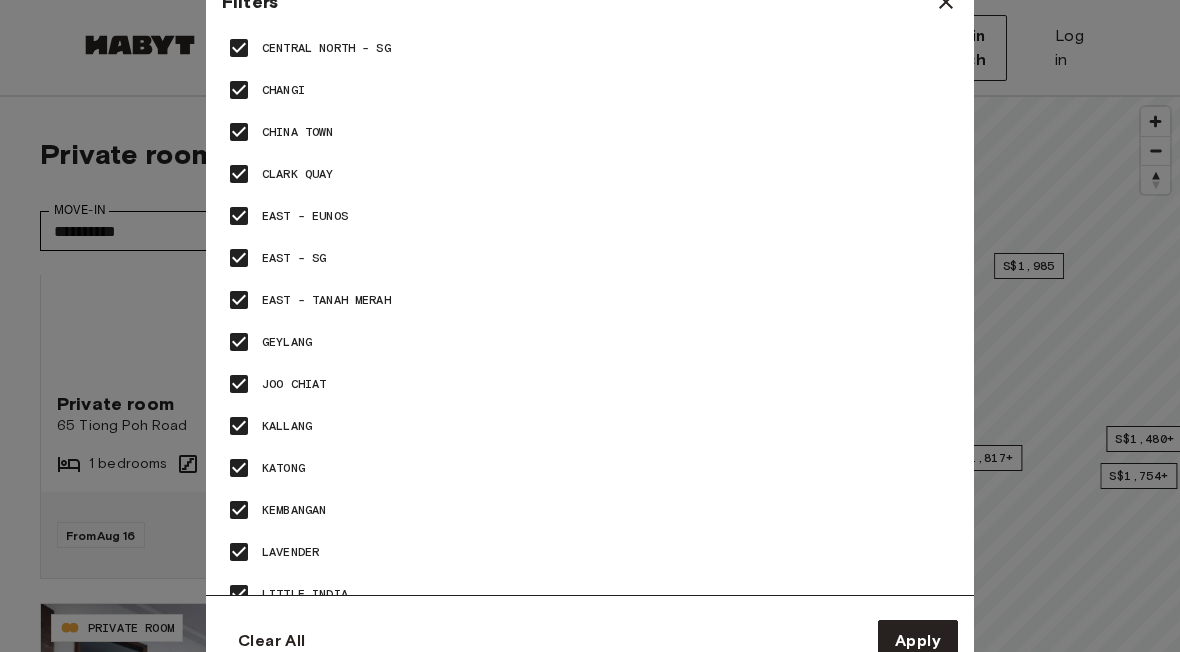 click on "East - Tanah Merah" at bounding box center [590, 300] 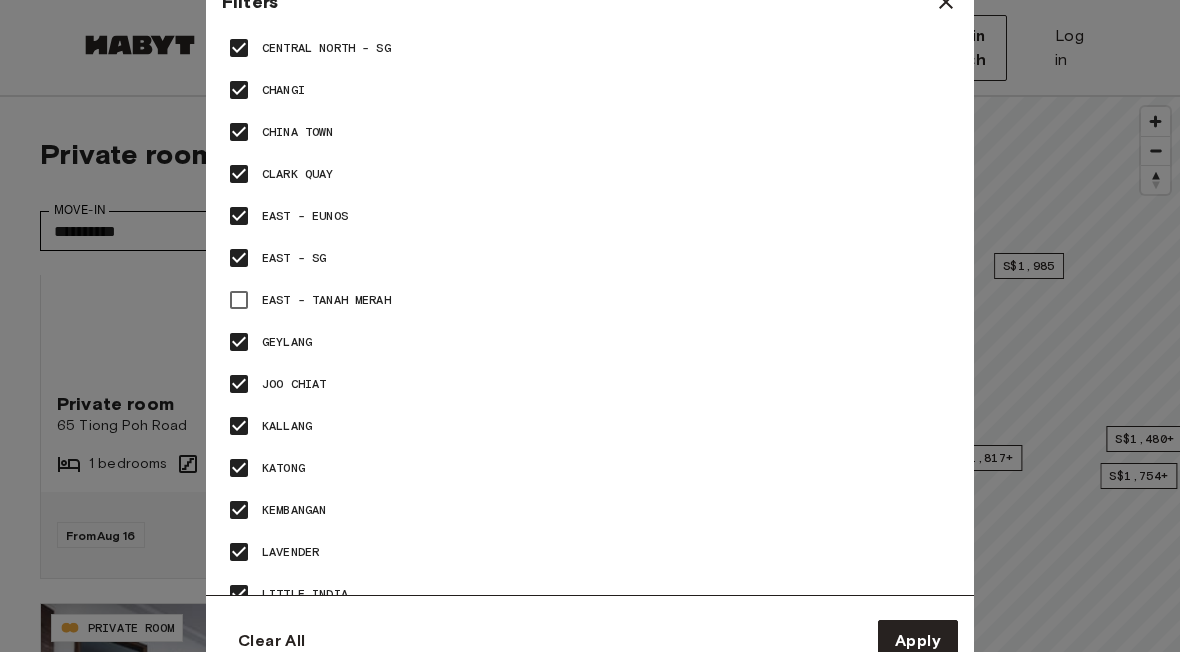 click on "Joo Chiat" at bounding box center (590, 384) 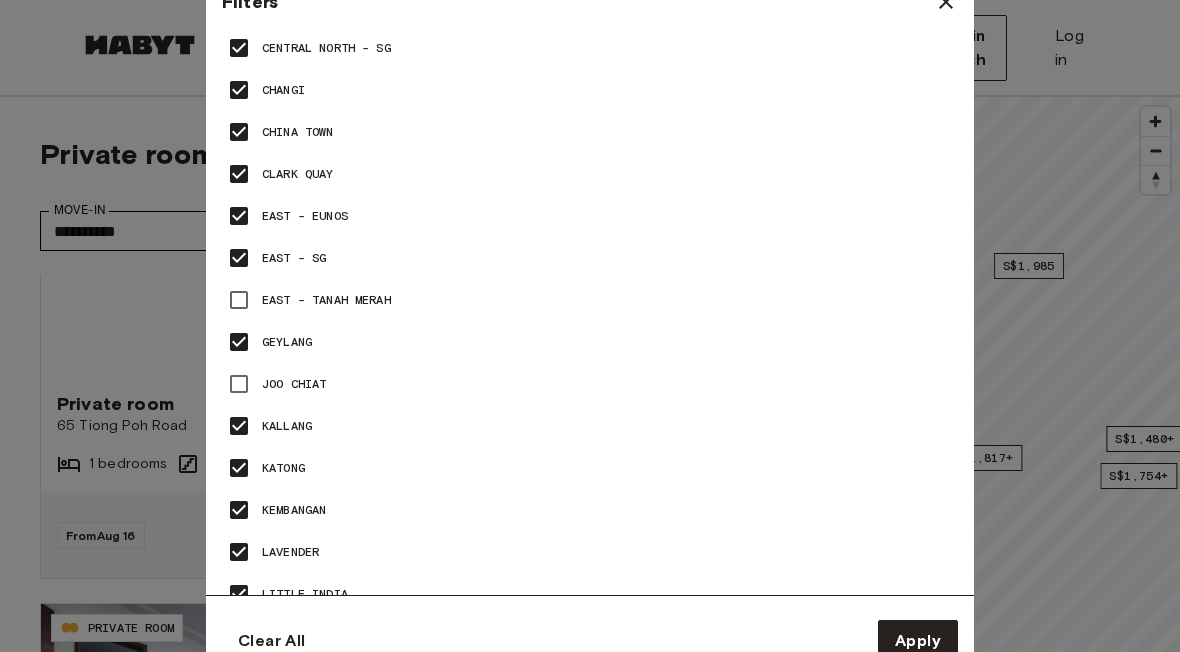 click on "East - Tanah Merah" at bounding box center [590, 300] 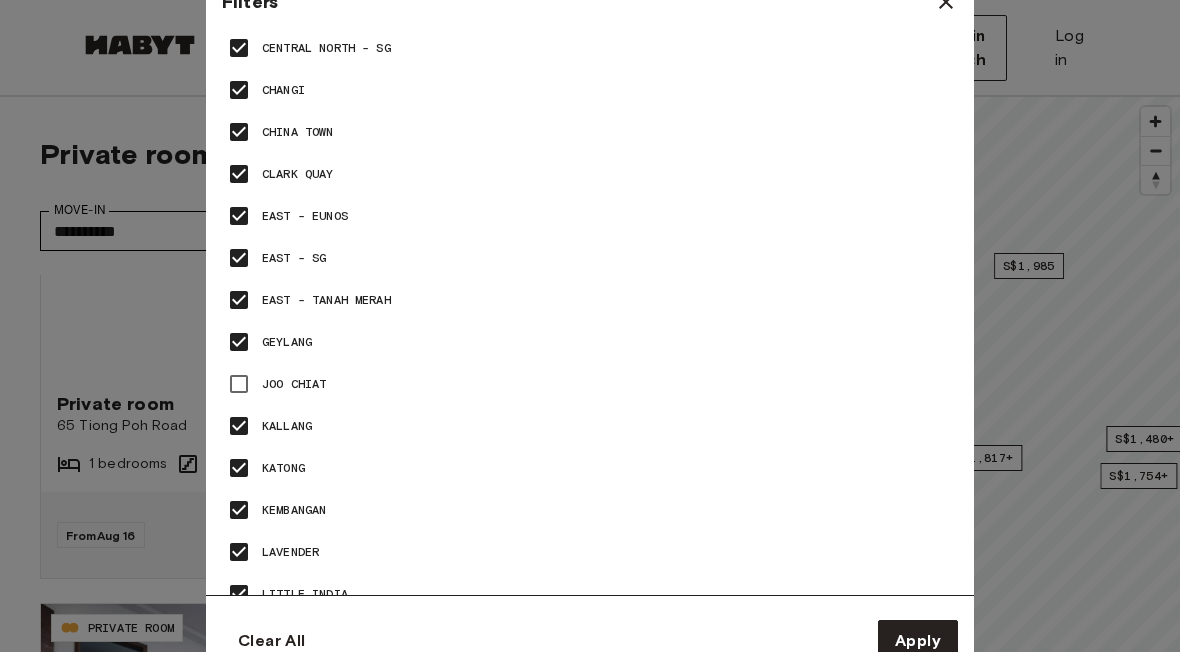click on "Geylang" at bounding box center [287, 342] 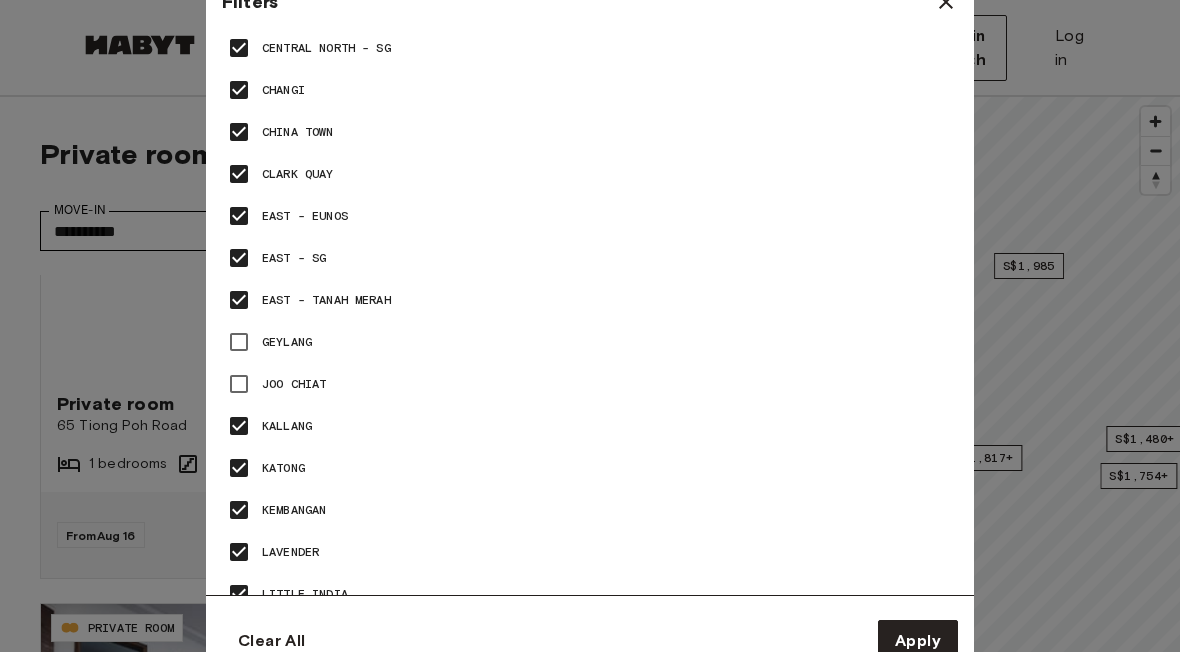 click on "Joo Chiat" at bounding box center (294, 384) 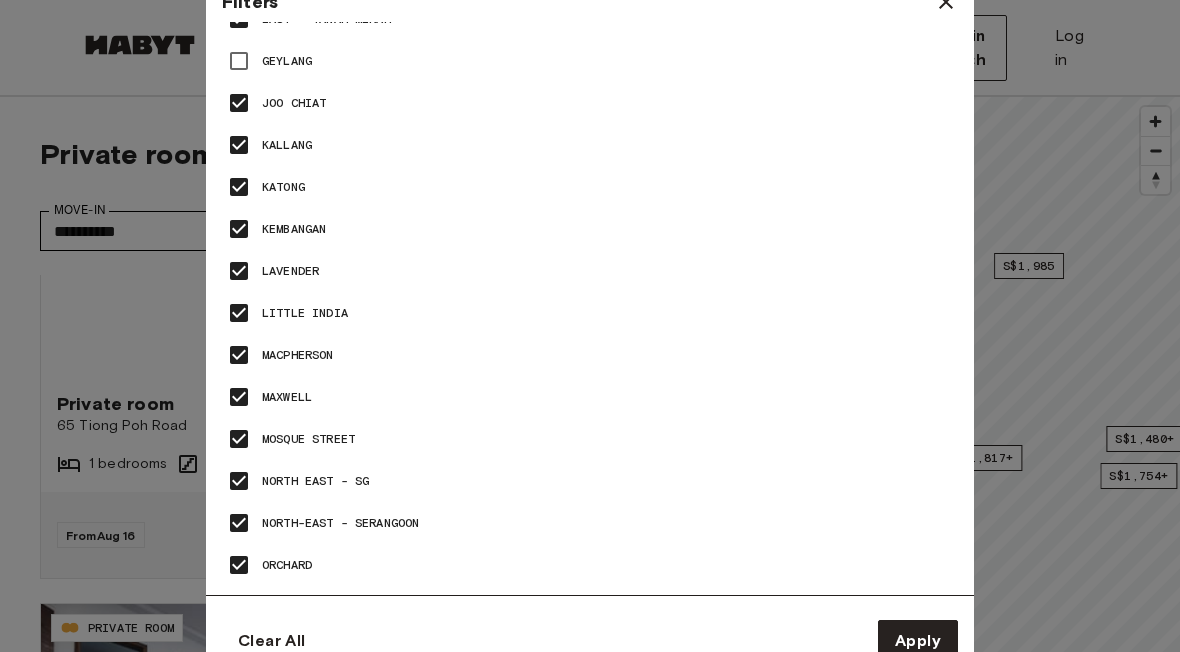 scroll, scrollTop: 2118, scrollLeft: 0, axis: vertical 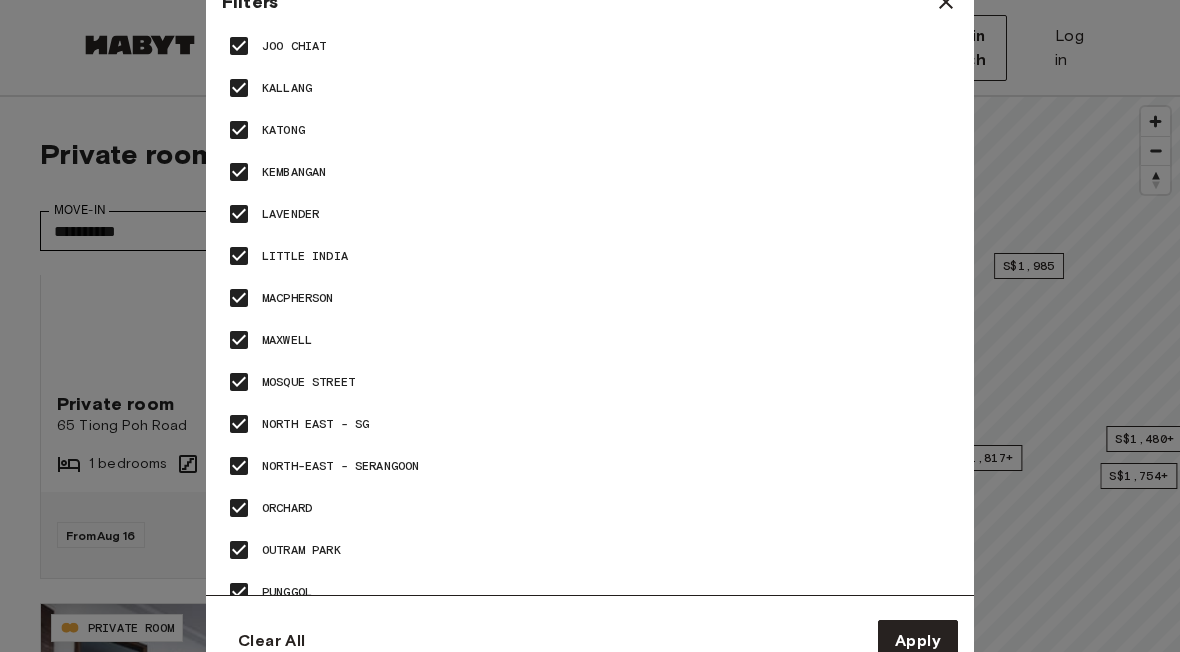 click on "North East - SG" at bounding box center [315, 424] 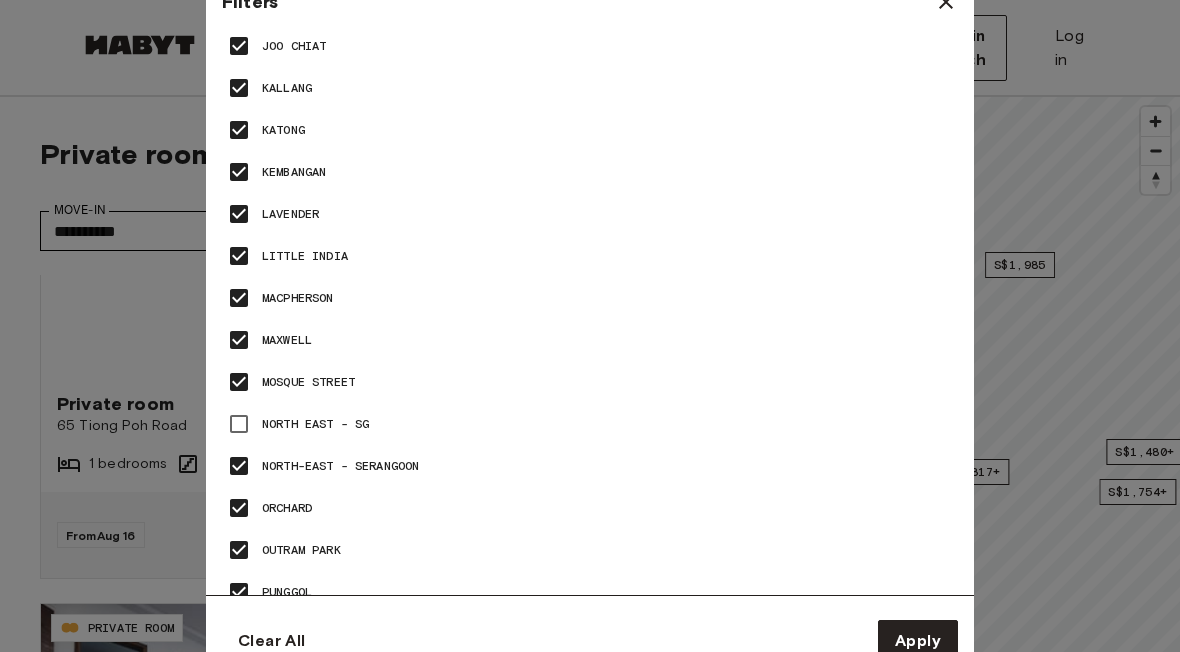 click on "North-East - Serangoon" at bounding box center (590, 466) 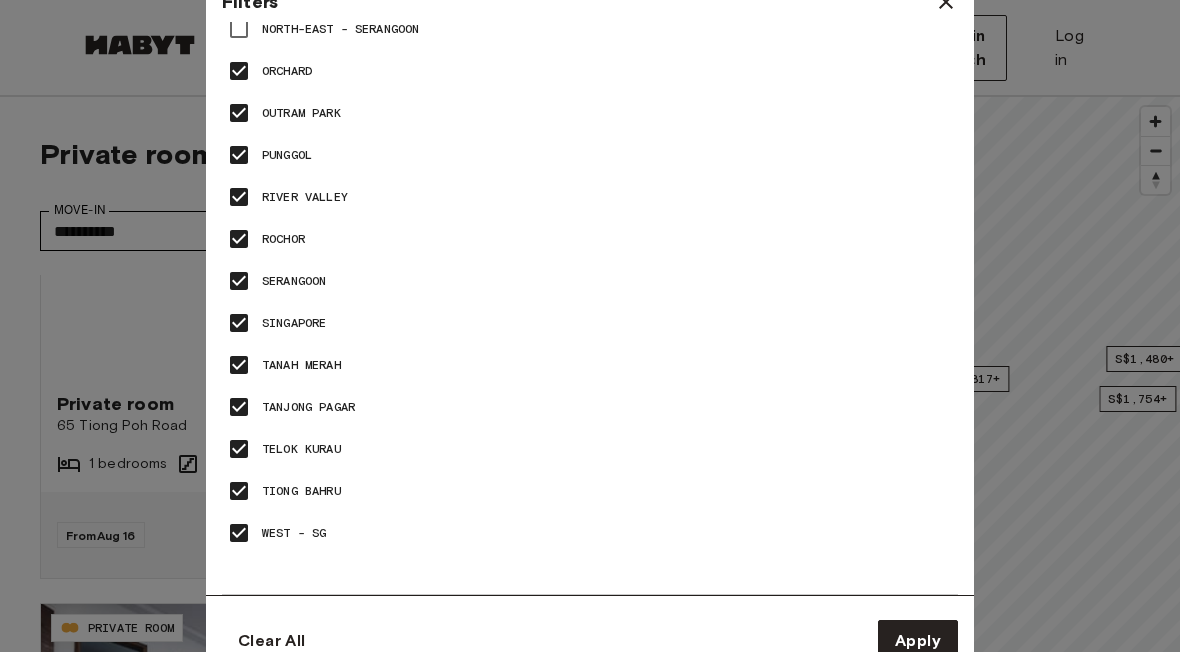 scroll, scrollTop: 2555, scrollLeft: 0, axis: vertical 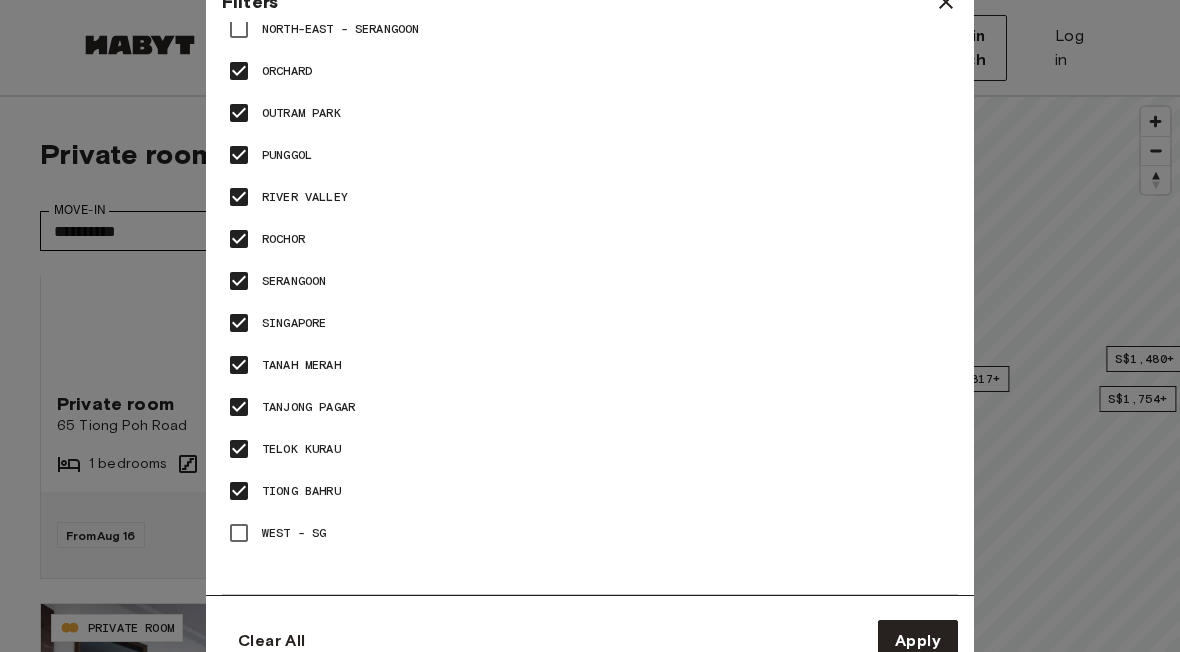 click on "Apply" at bounding box center [918, 641] 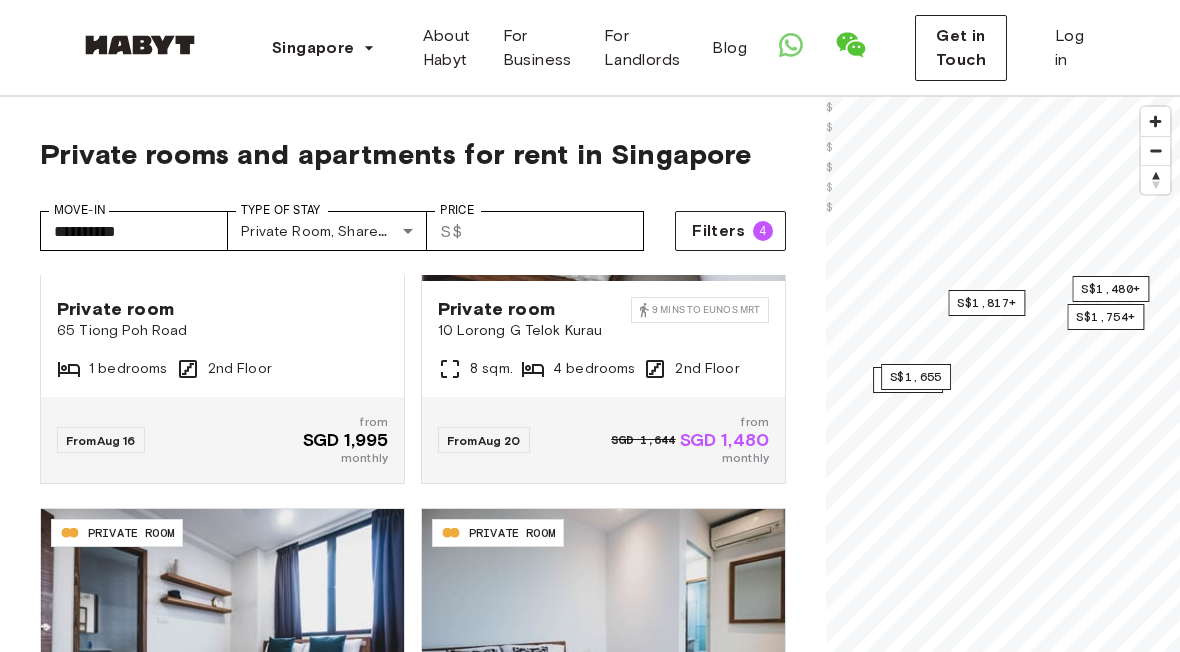 scroll, scrollTop: 230, scrollLeft: 0, axis: vertical 